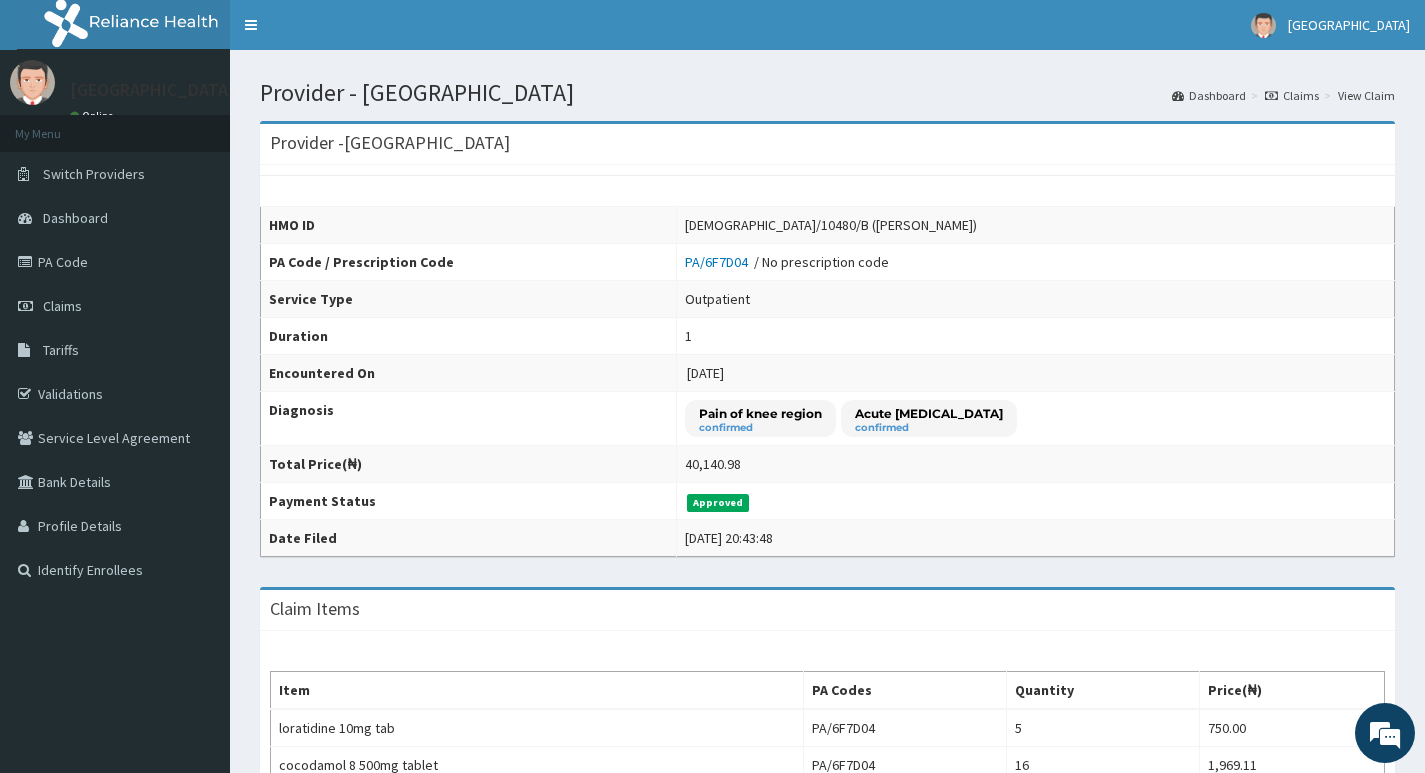 scroll, scrollTop: 0, scrollLeft: 0, axis: both 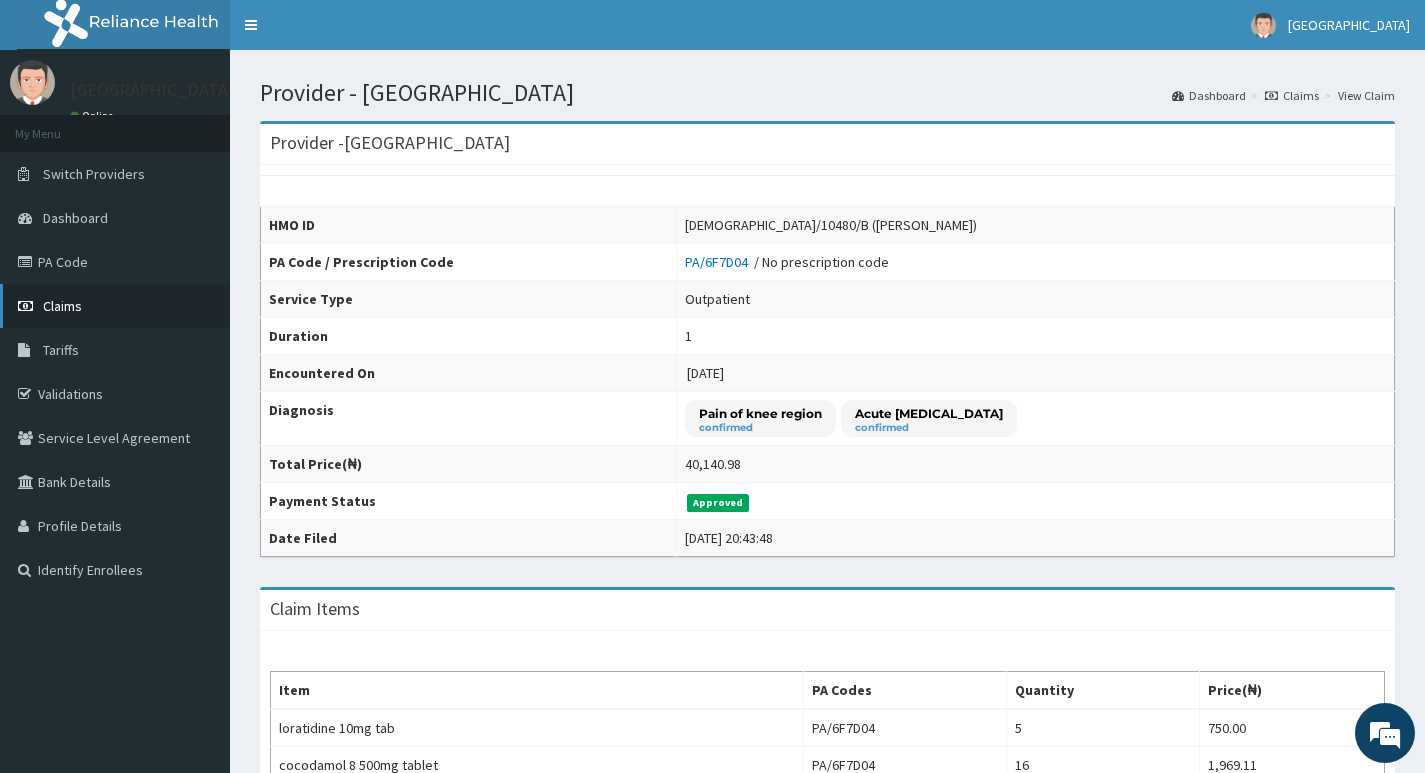 drag, startPoint x: 55, startPoint y: 321, endPoint x: 94, endPoint y: 316, distance: 39.319206 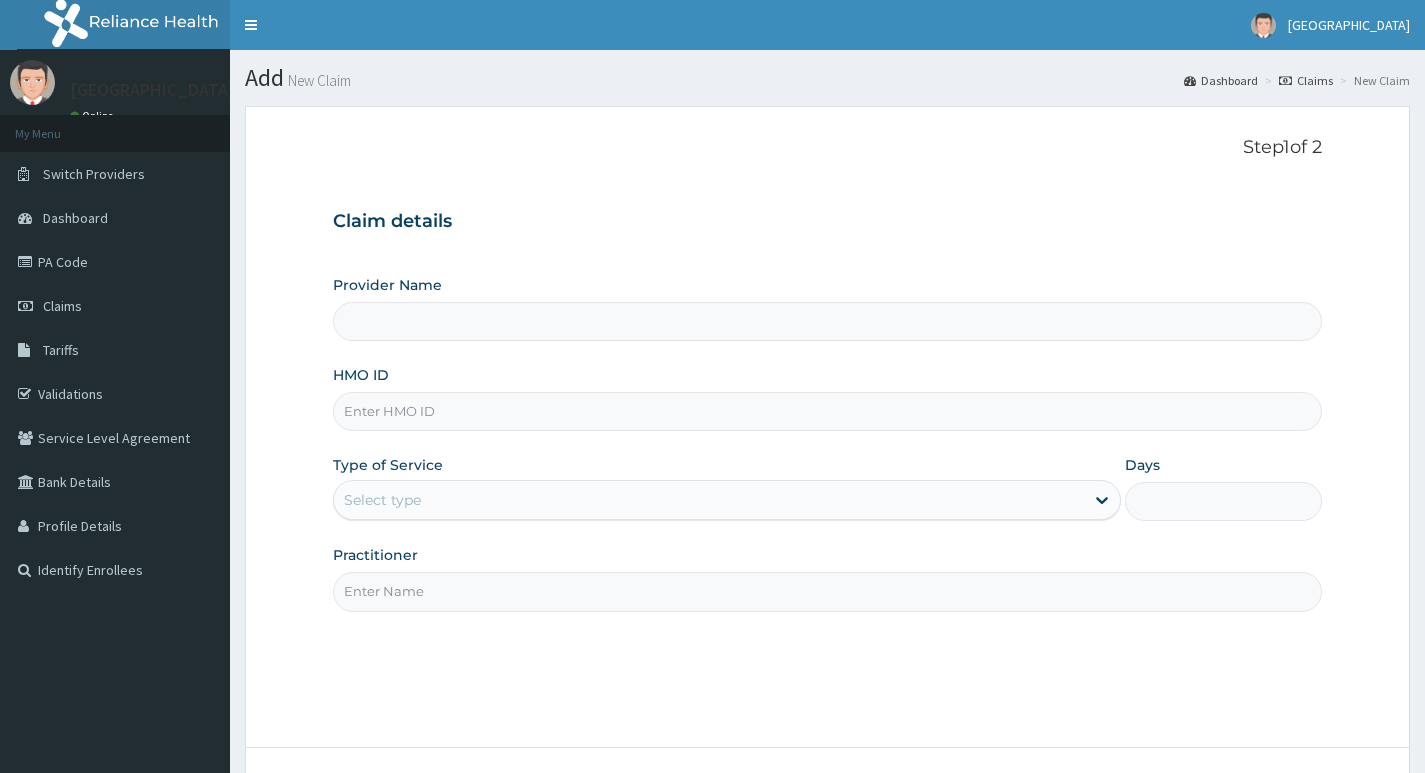 scroll, scrollTop: 0, scrollLeft: 0, axis: both 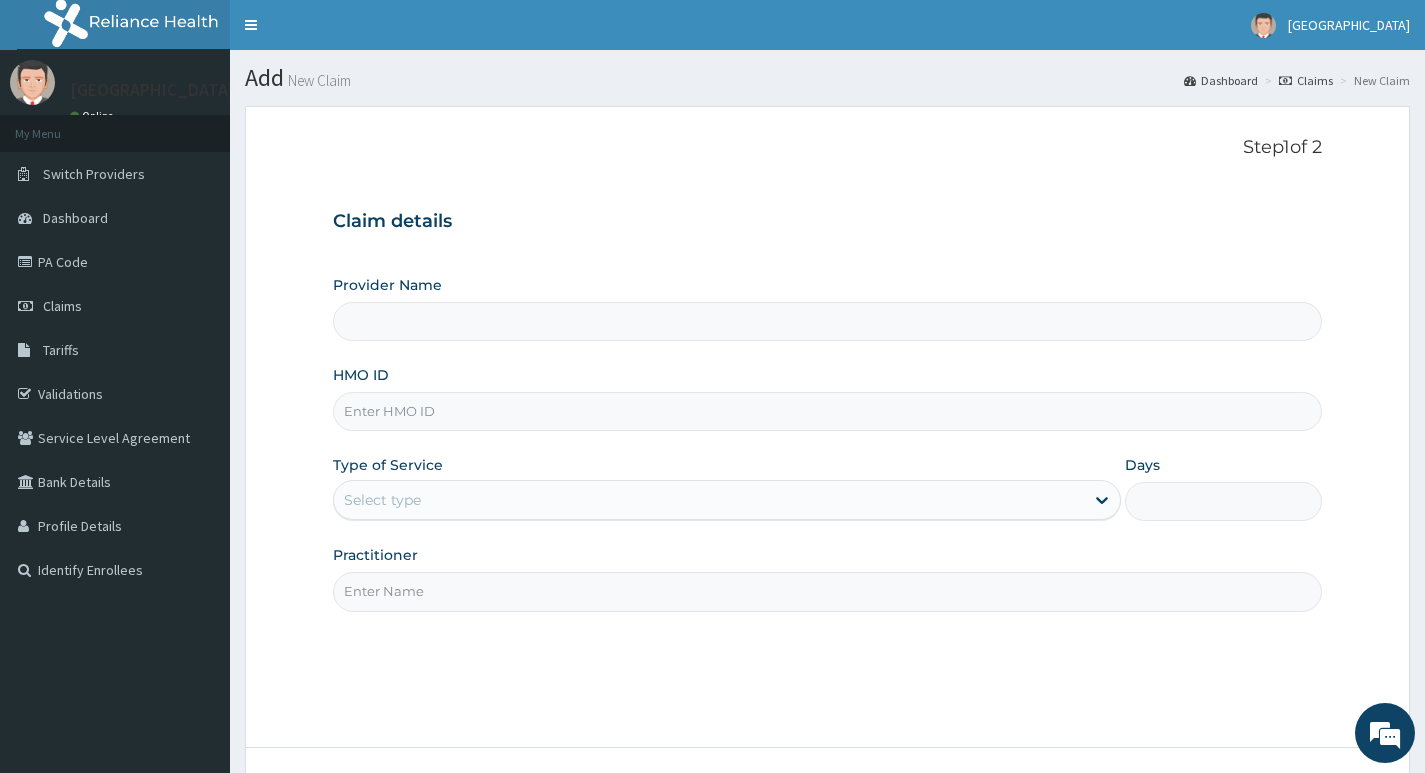 type on "[GEOGRAPHIC_DATA]" 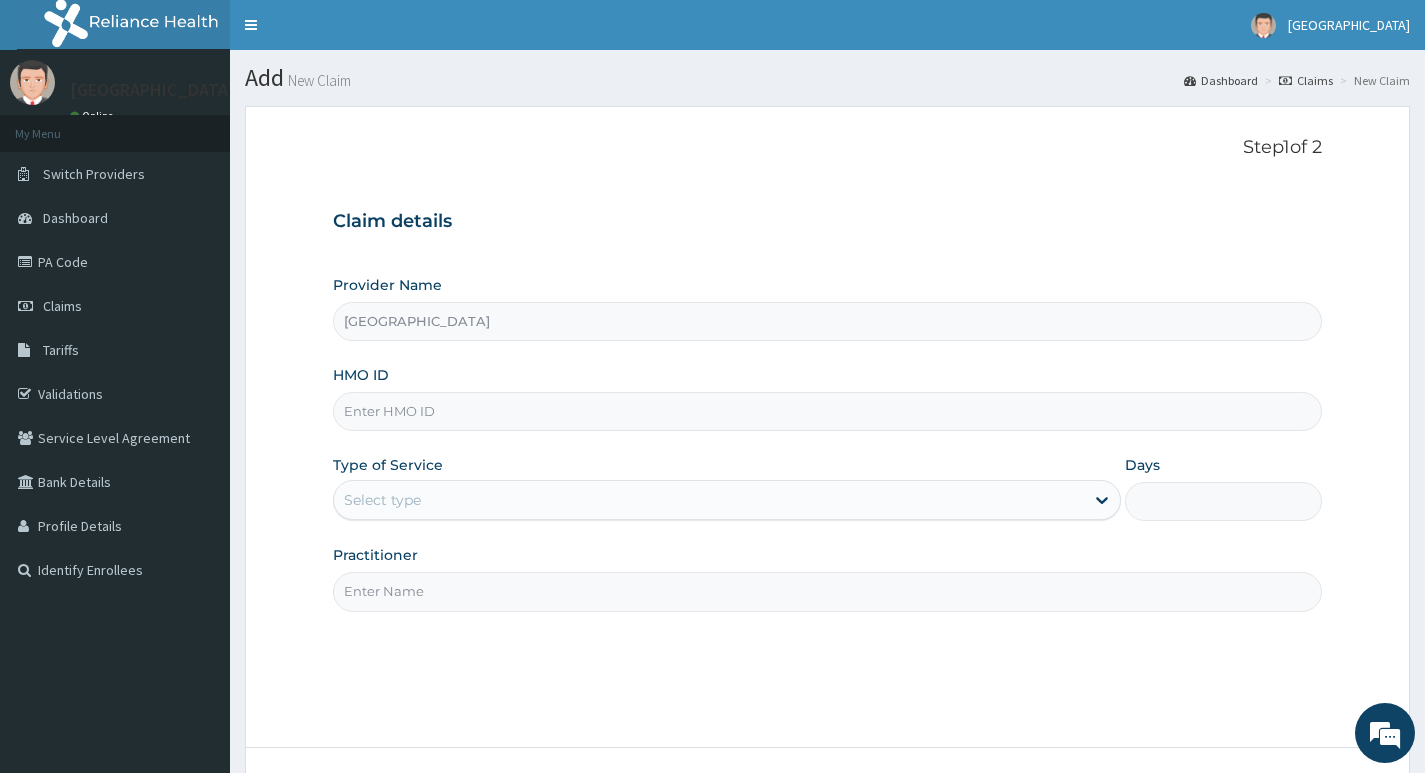 paste on "ISW/10480/B" 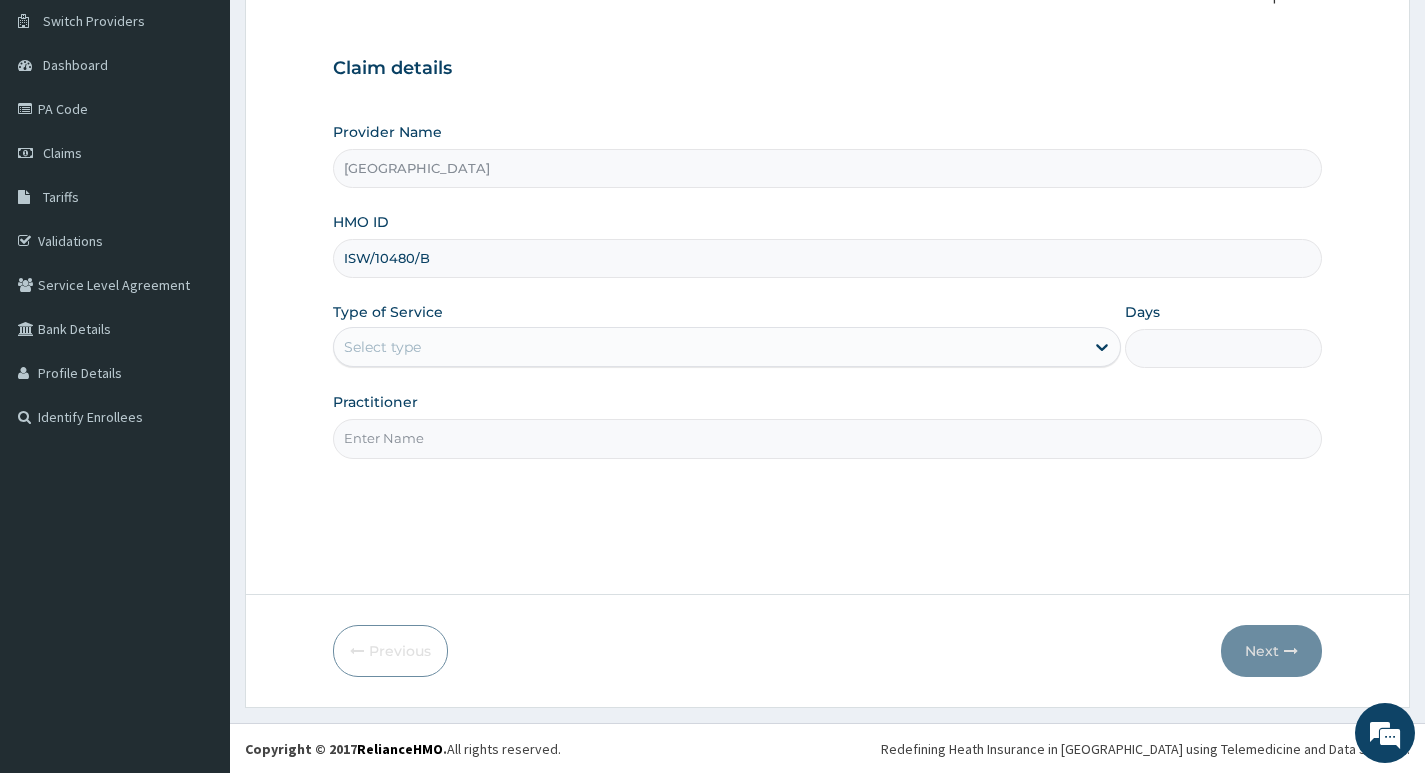 scroll, scrollTop: 154, scrollLeft: 0, axis: vertical 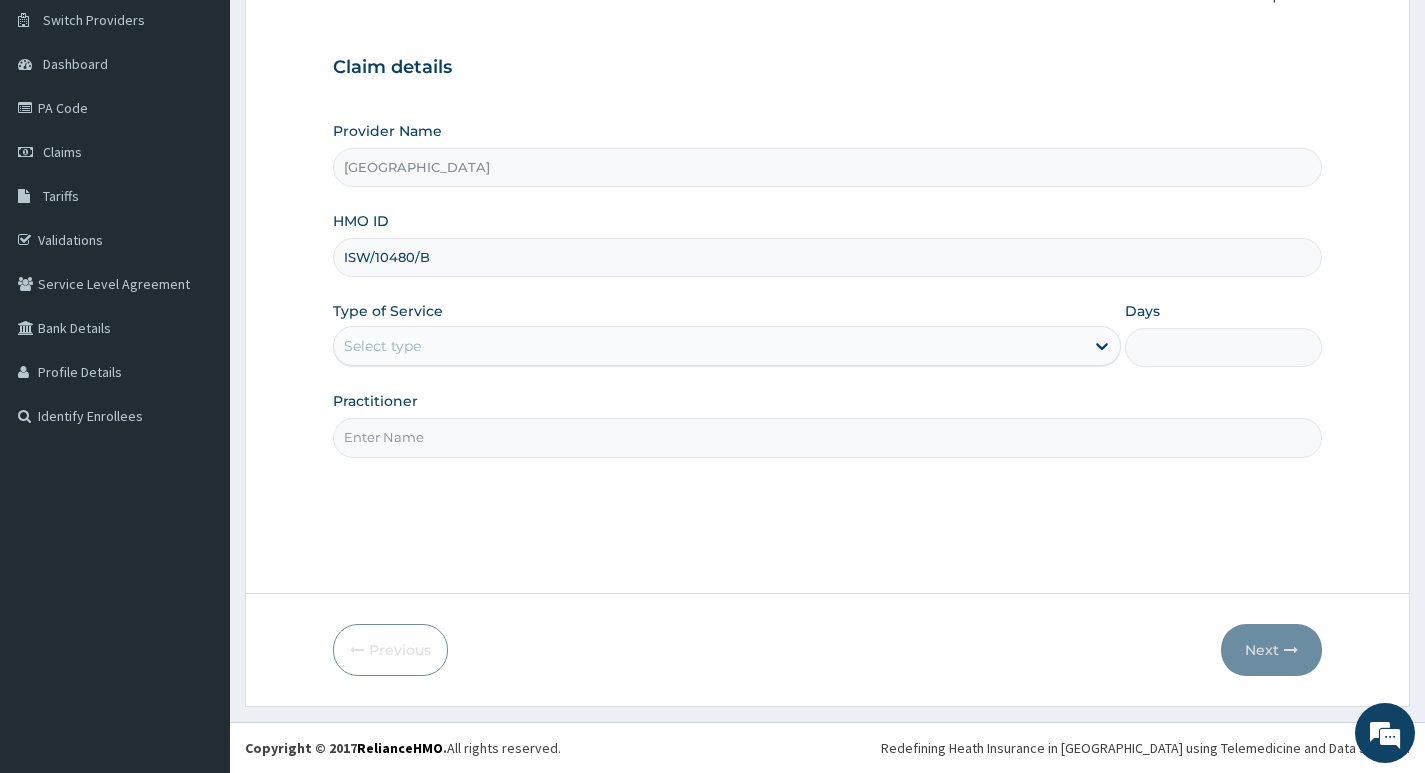 type on "ISW/10480/B" 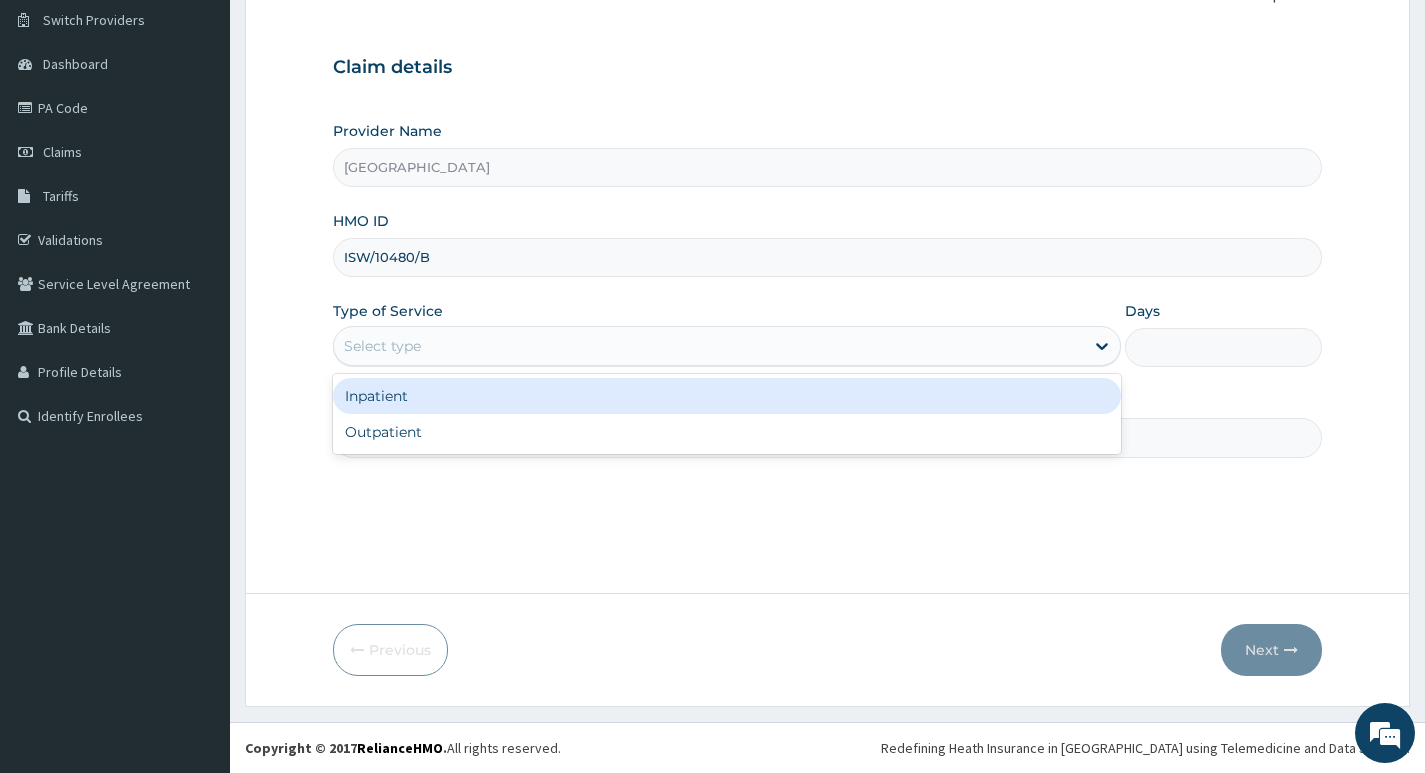 click on "Select type" at bounding box center (709, 346) 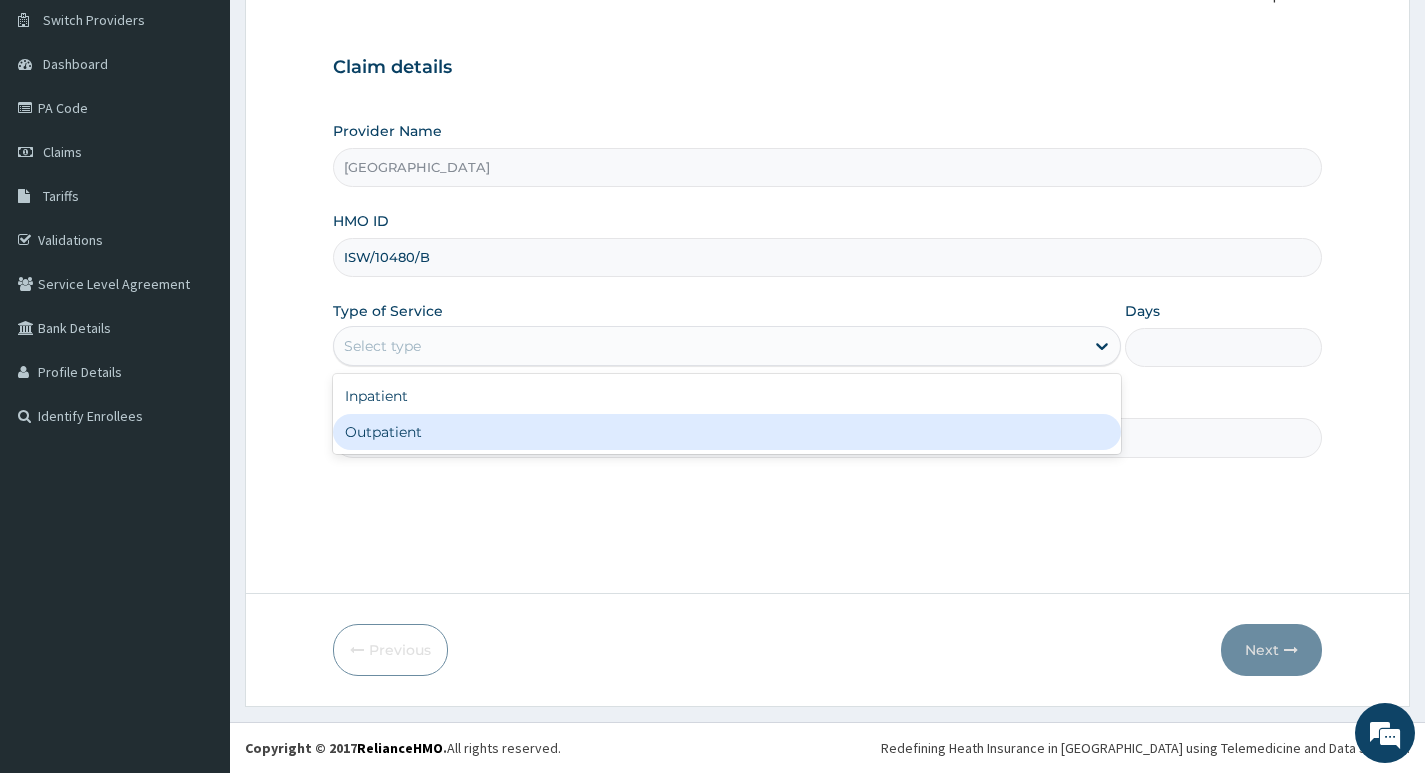 click on "Outpatient" at bounding box center [727, 432] 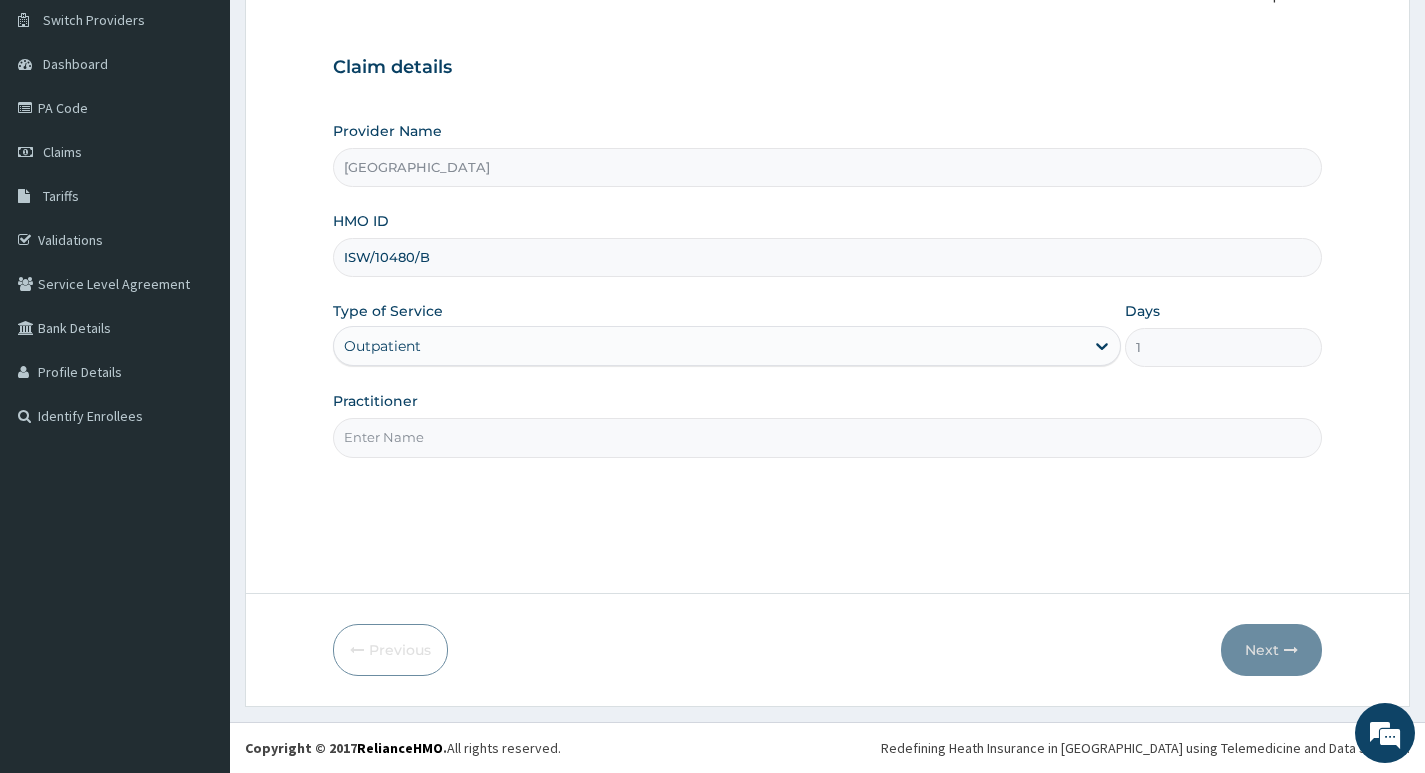 click on "Practitioner" at bounding box center (827, 437) 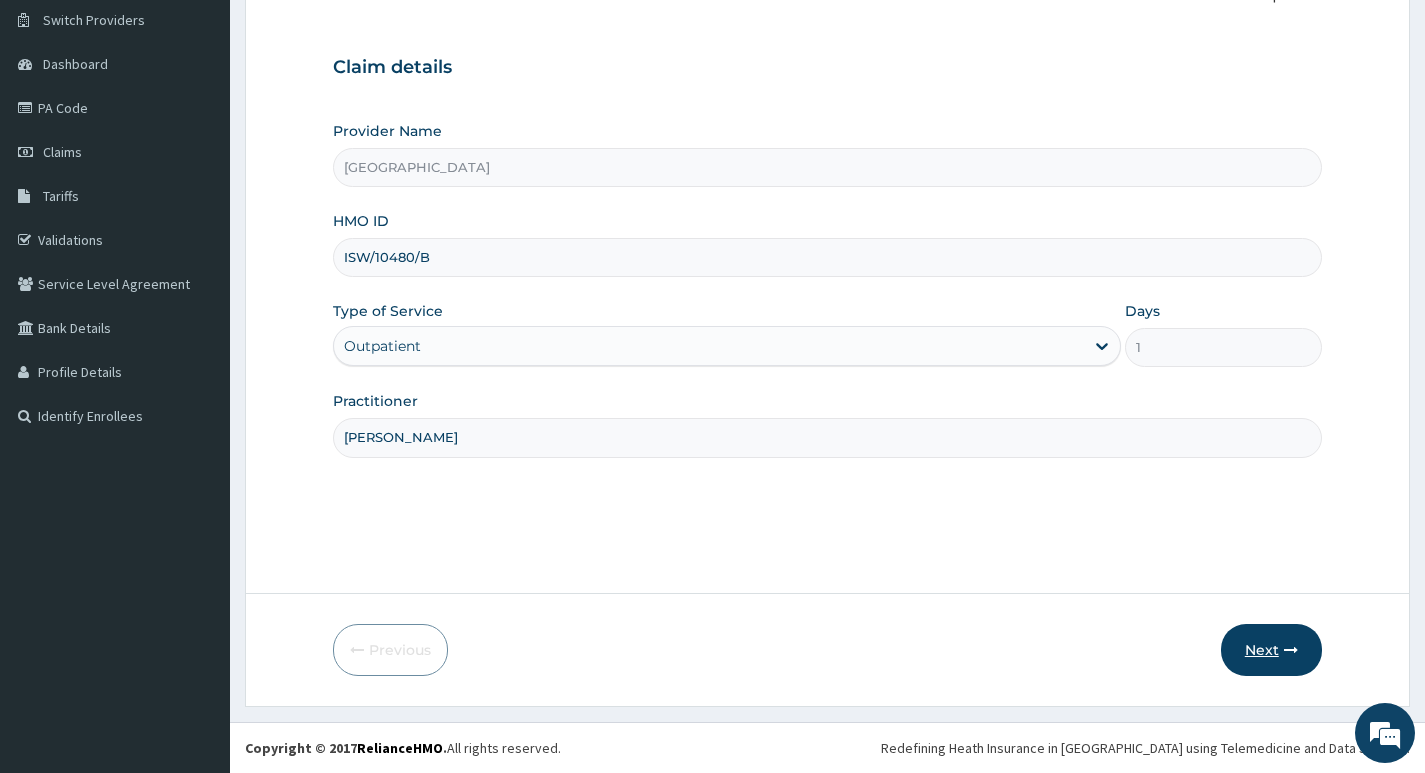 click on "Next" at bounding box center [1271, 650] 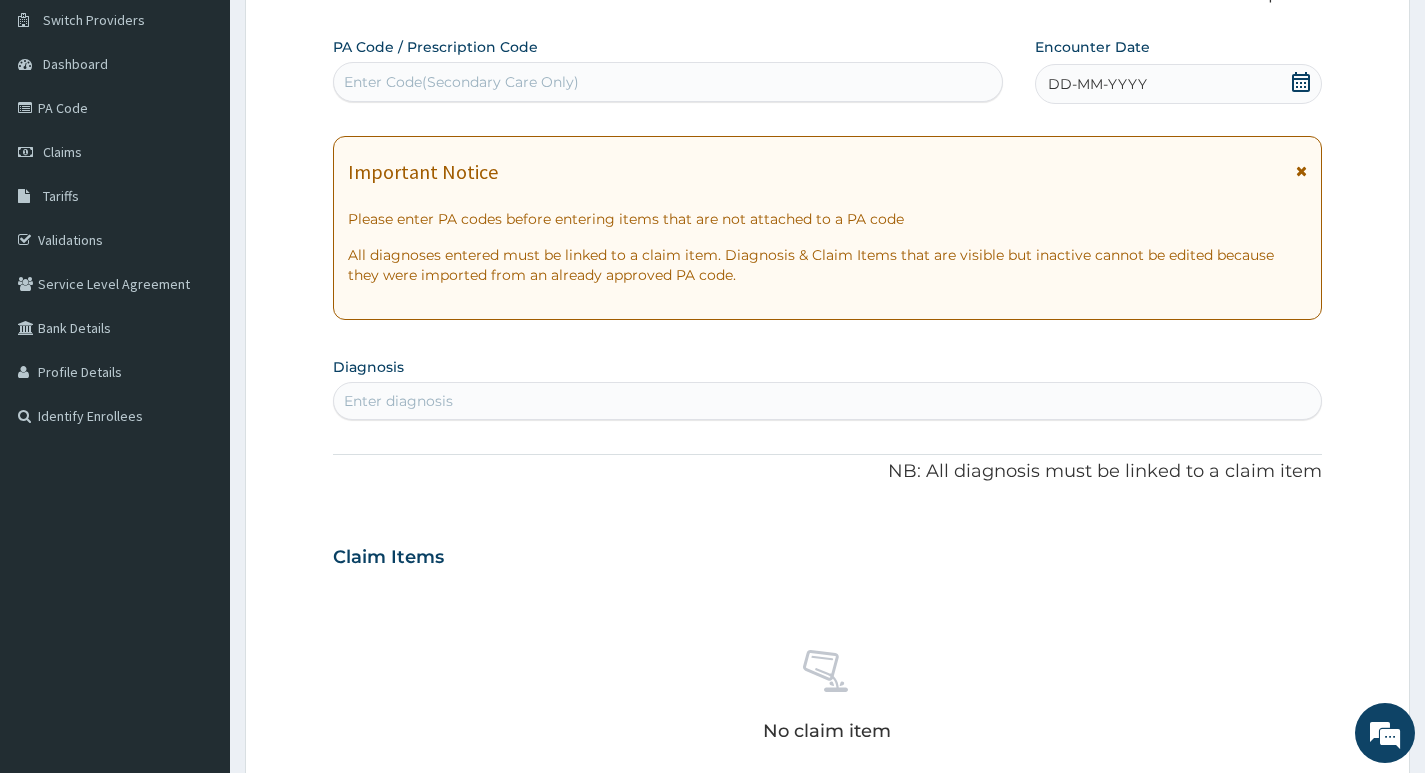 scroll, scrollTop: 0, scrollLeft: 0, axis: both 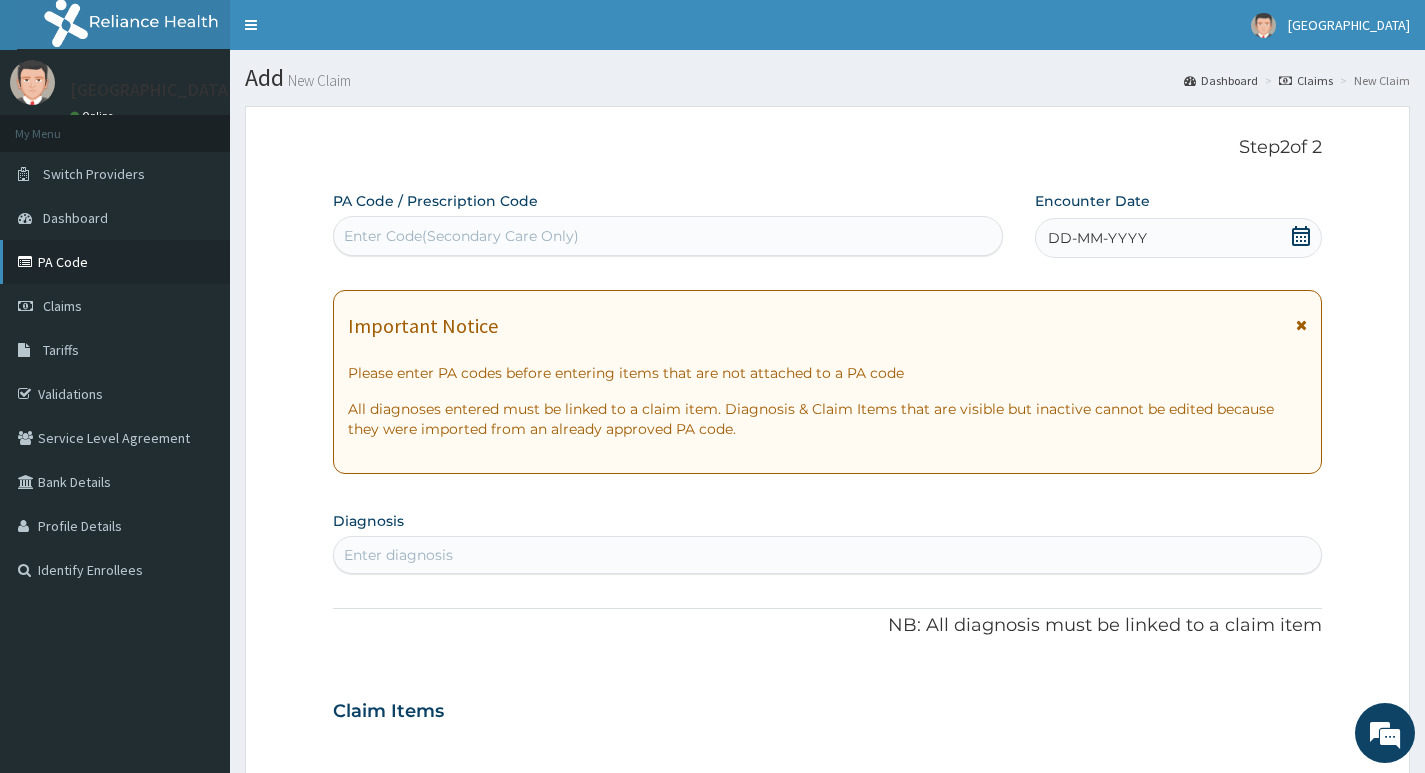 click on "PA Code" at bounding box center (115, 262) 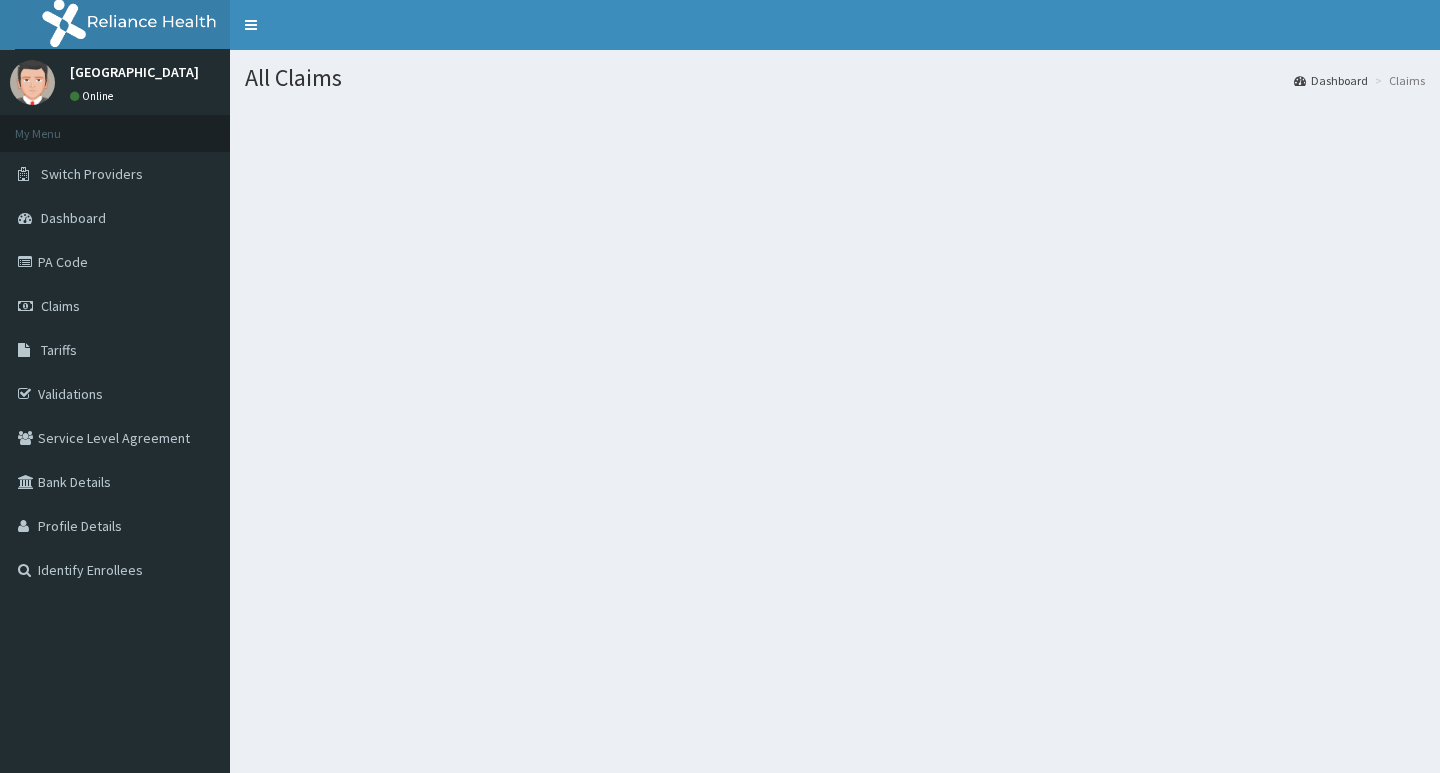 scroll, scrollTop: 0, scrollLeft: 0, axis: both 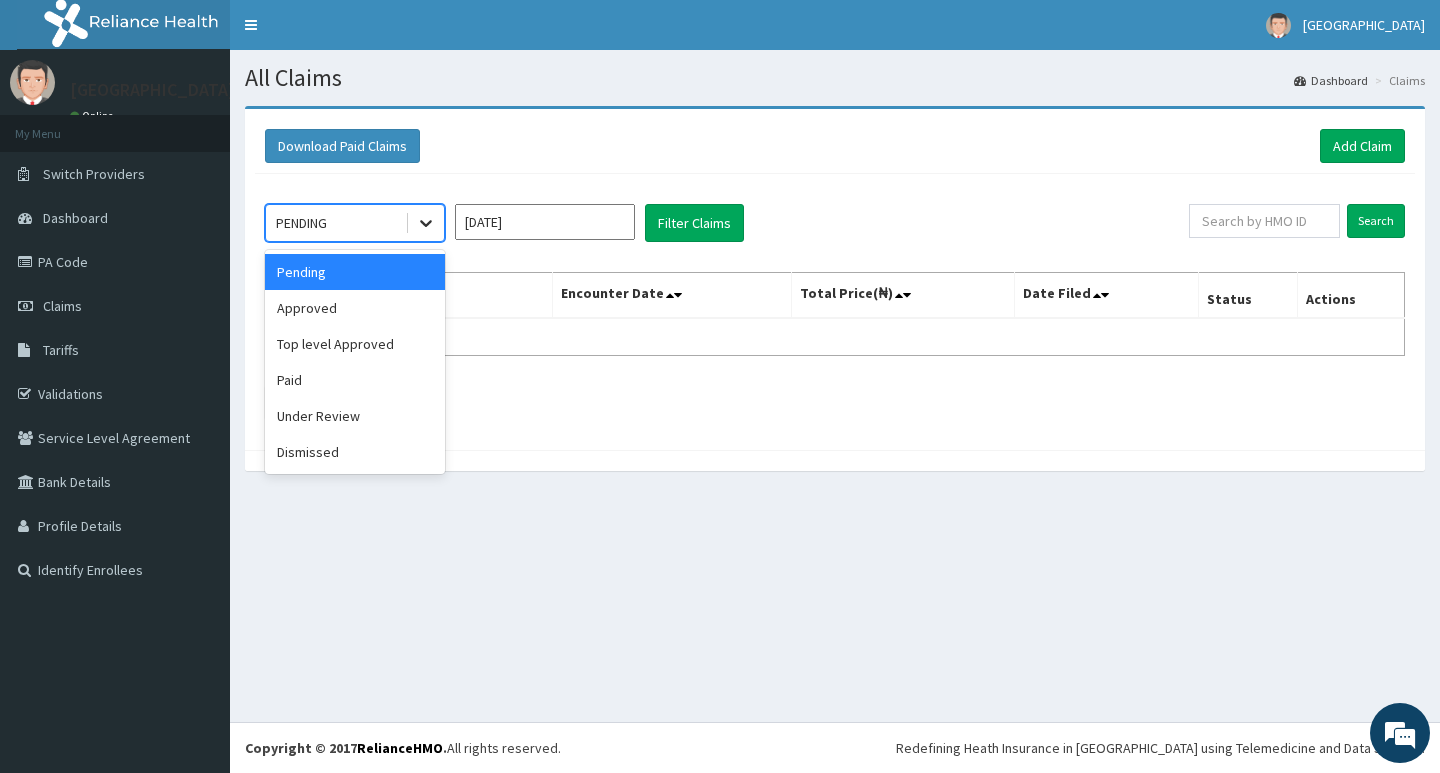 click at bounding box center [426, 223] 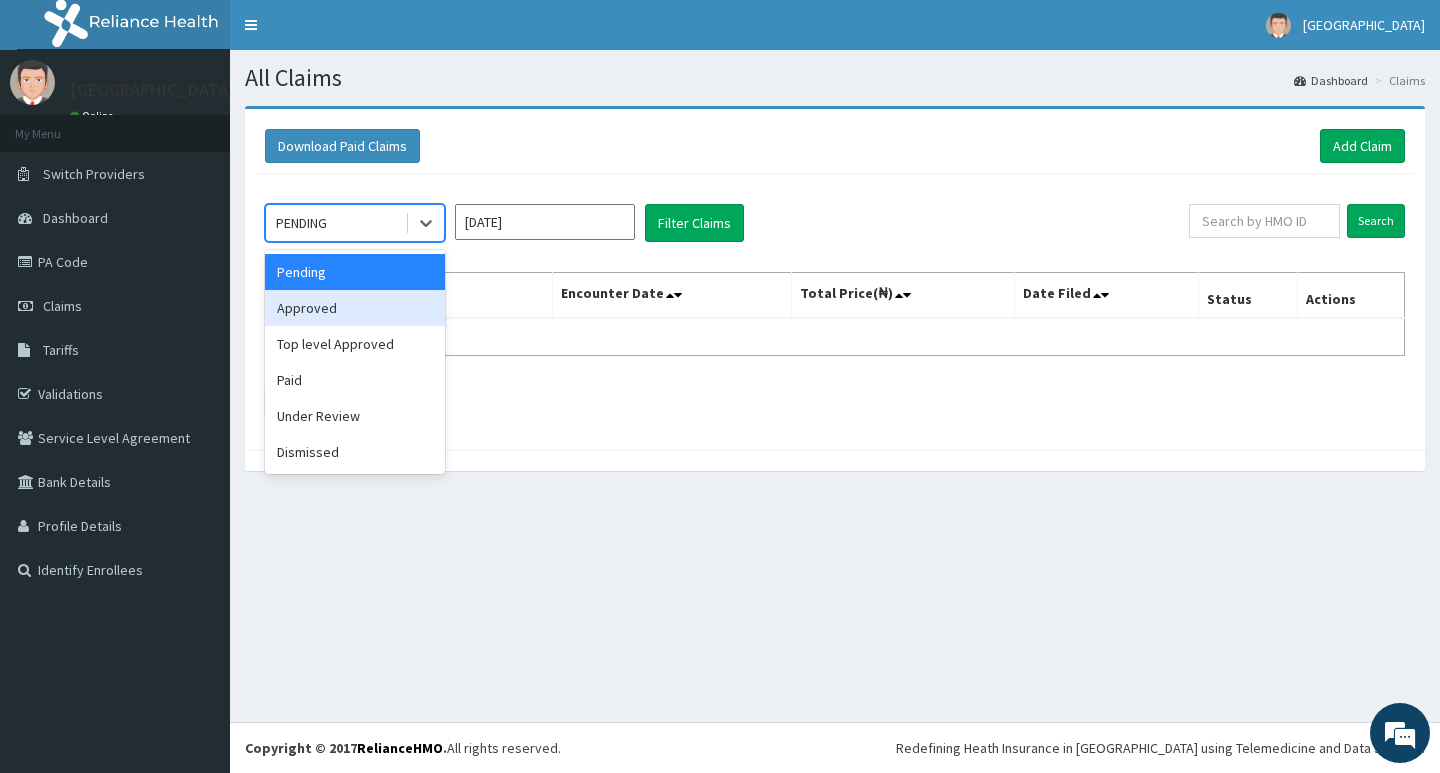 click on "Approved" at bounding box center [355, 308] 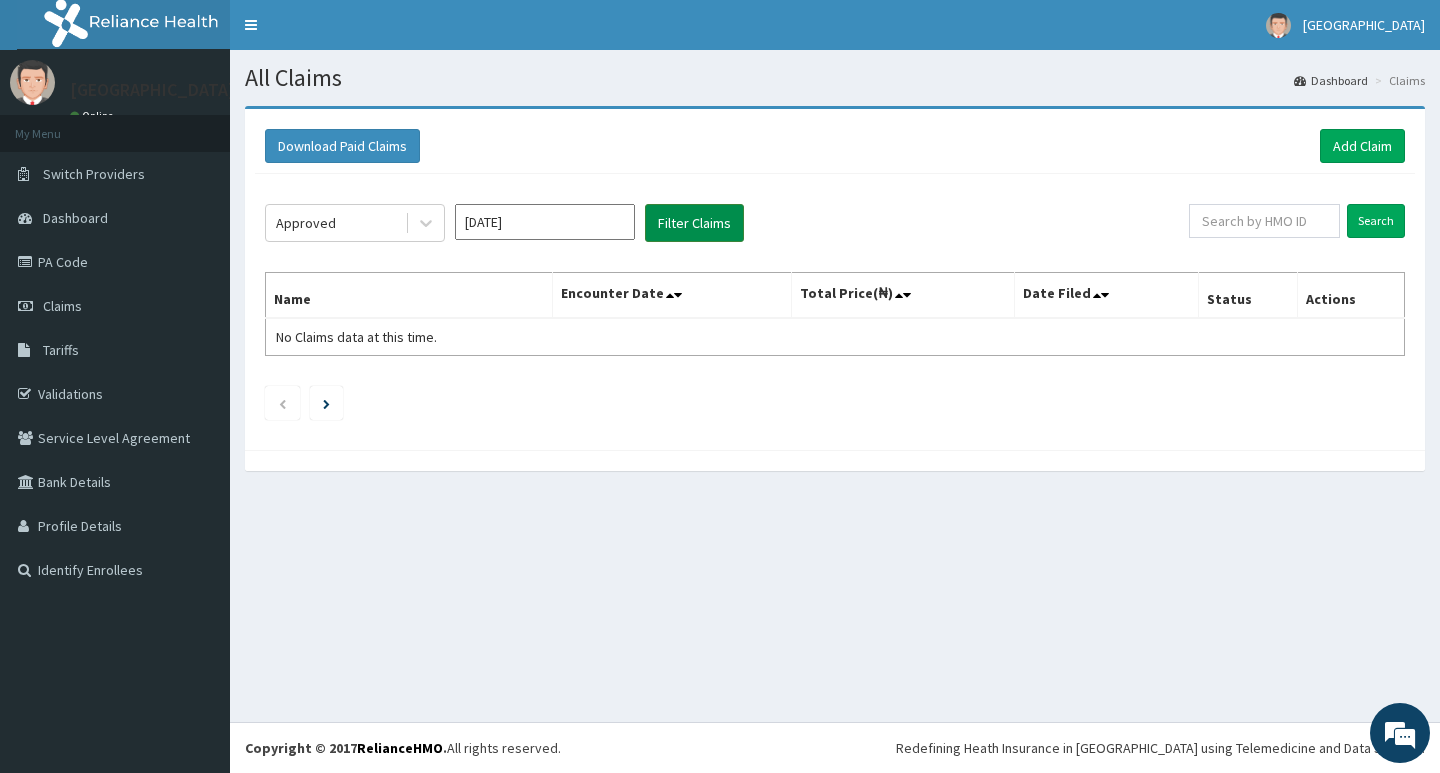 click on "Filter Claims" at bounding box center (694, 223) 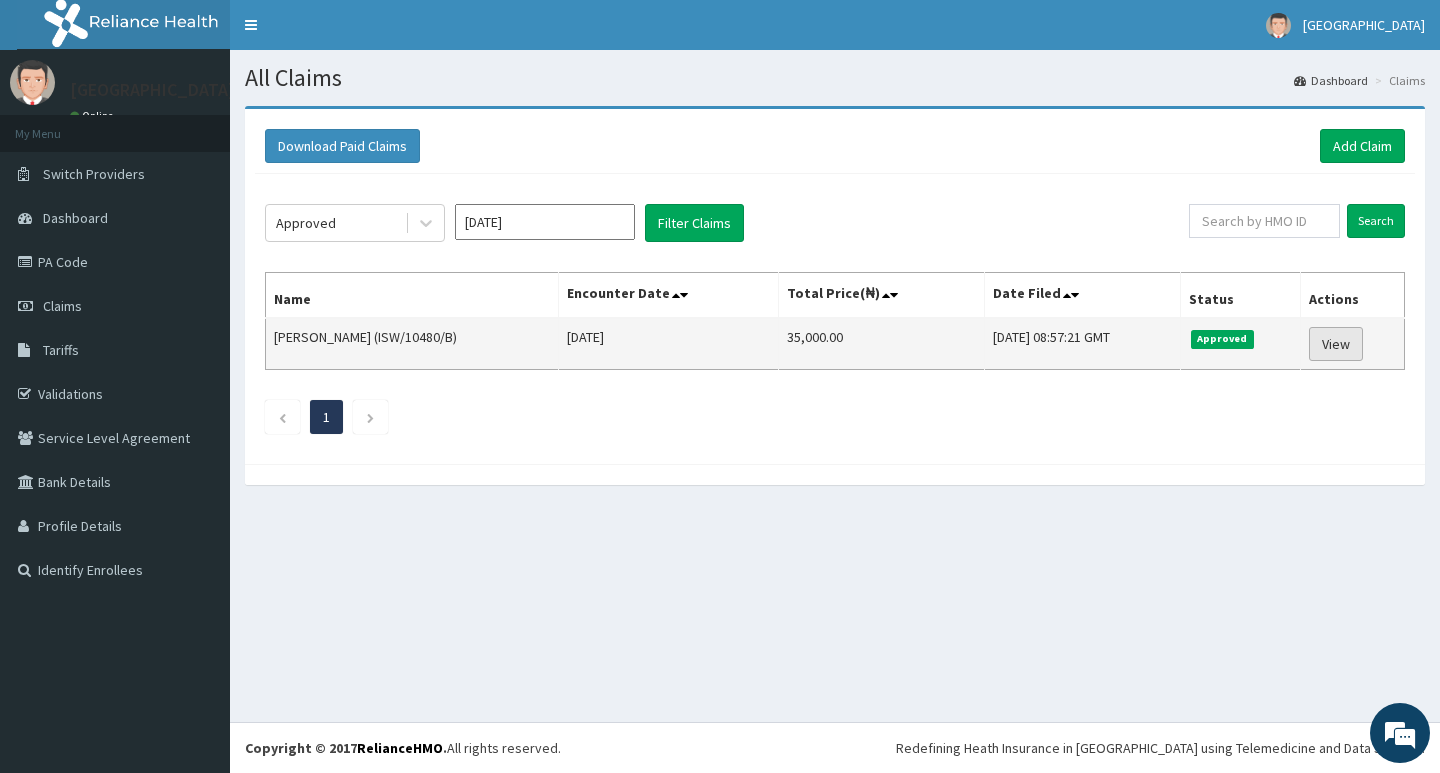 click on "View" at bounding box center (1336, 344) 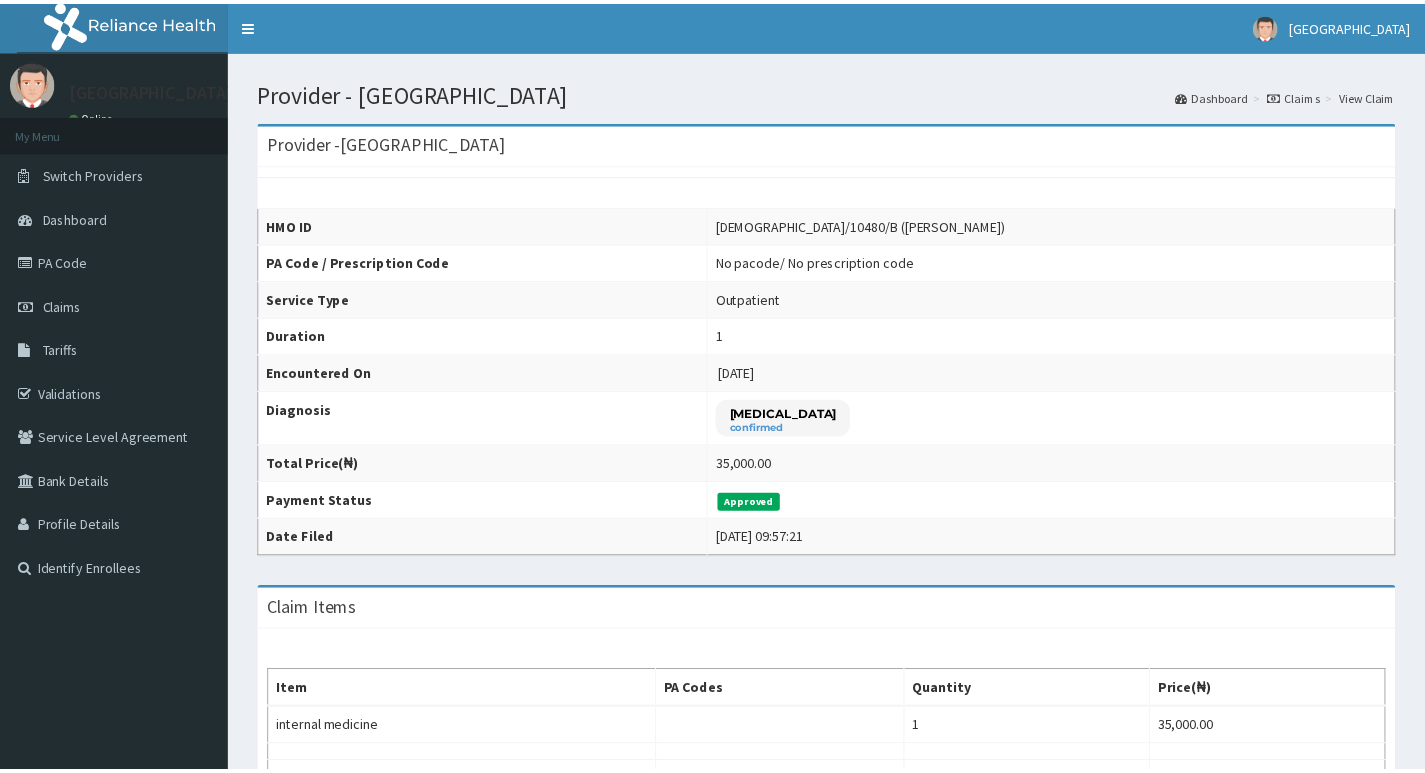 scroll, scrollTop: 373, scrollLeft: 0, axis: vertical 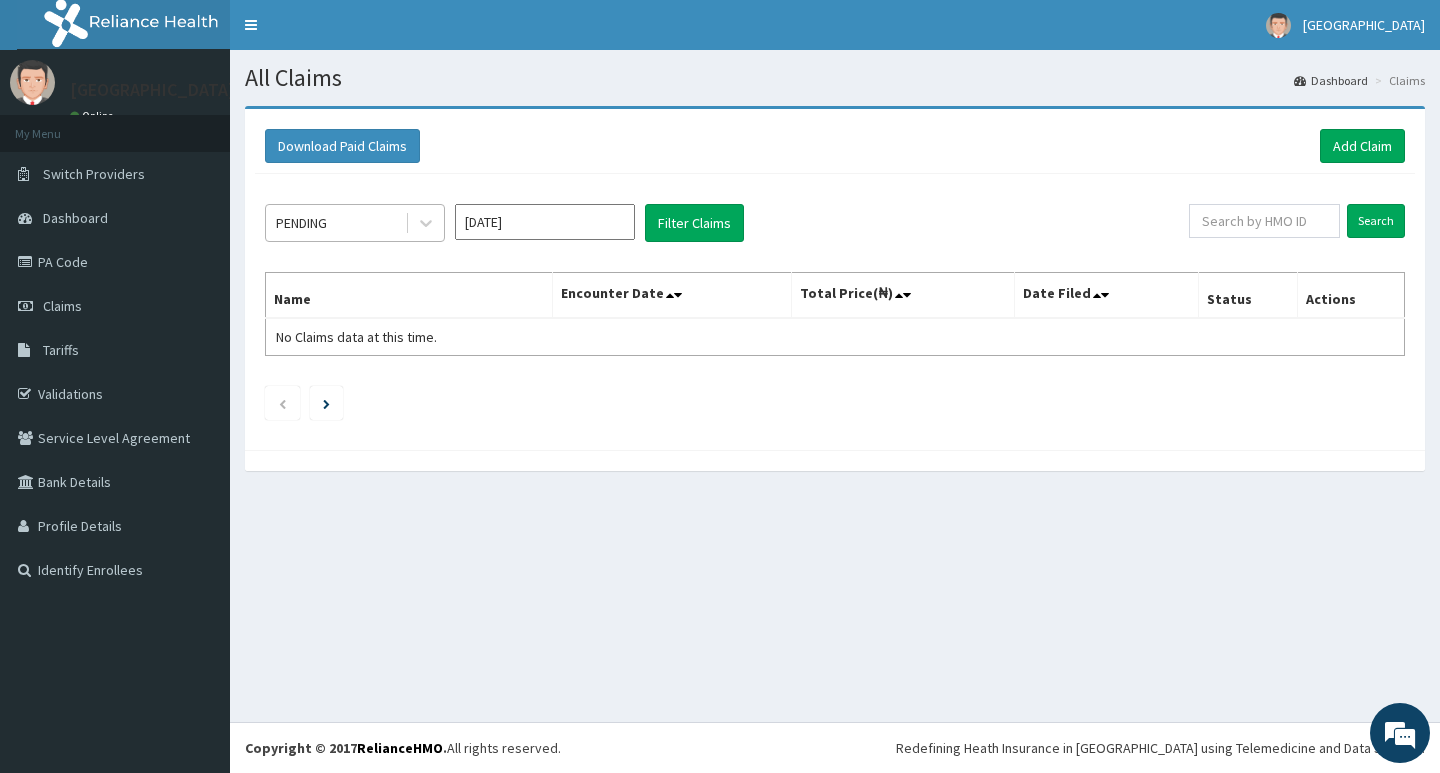 click on "PENDING" at bounding box center (335, 223) 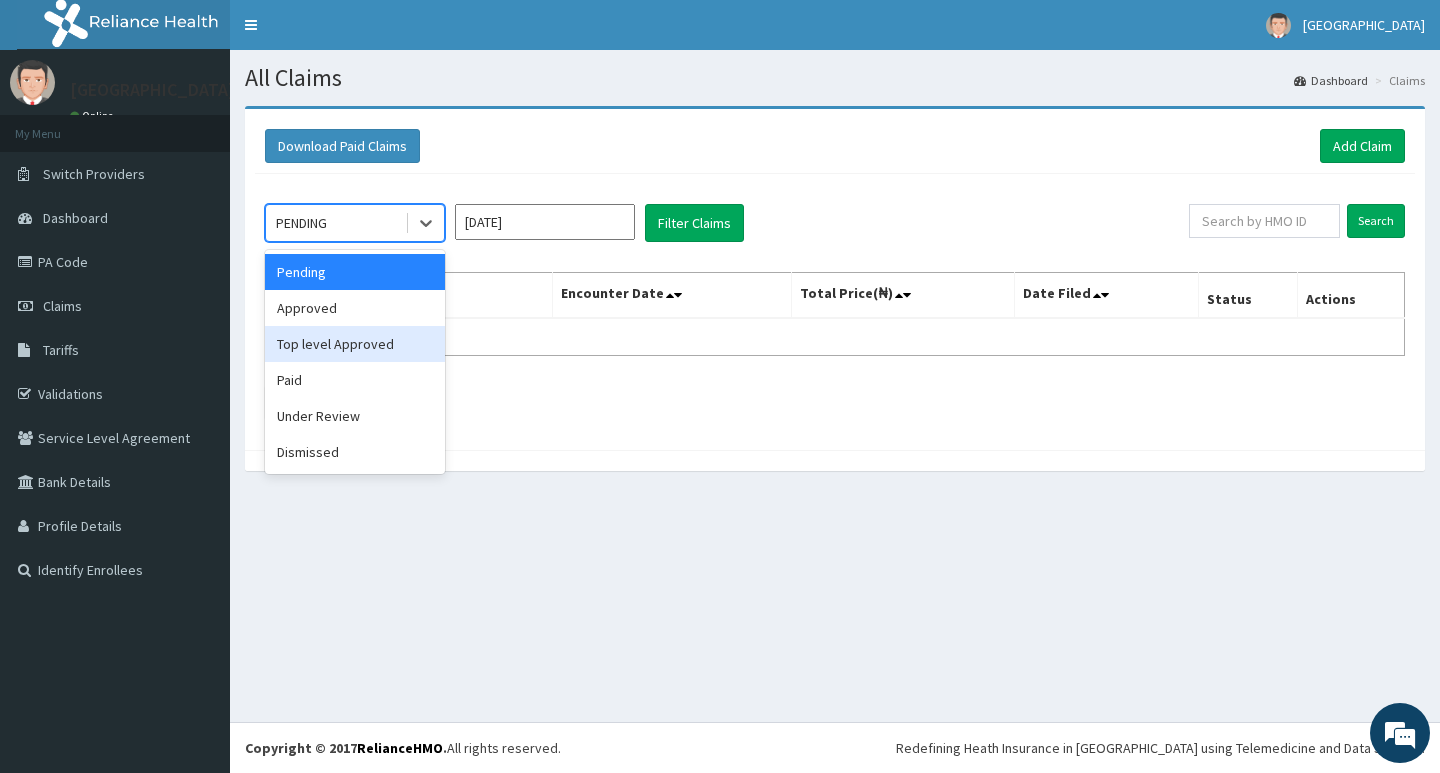click on "Top level Approved" at bounding box center (355, 344) 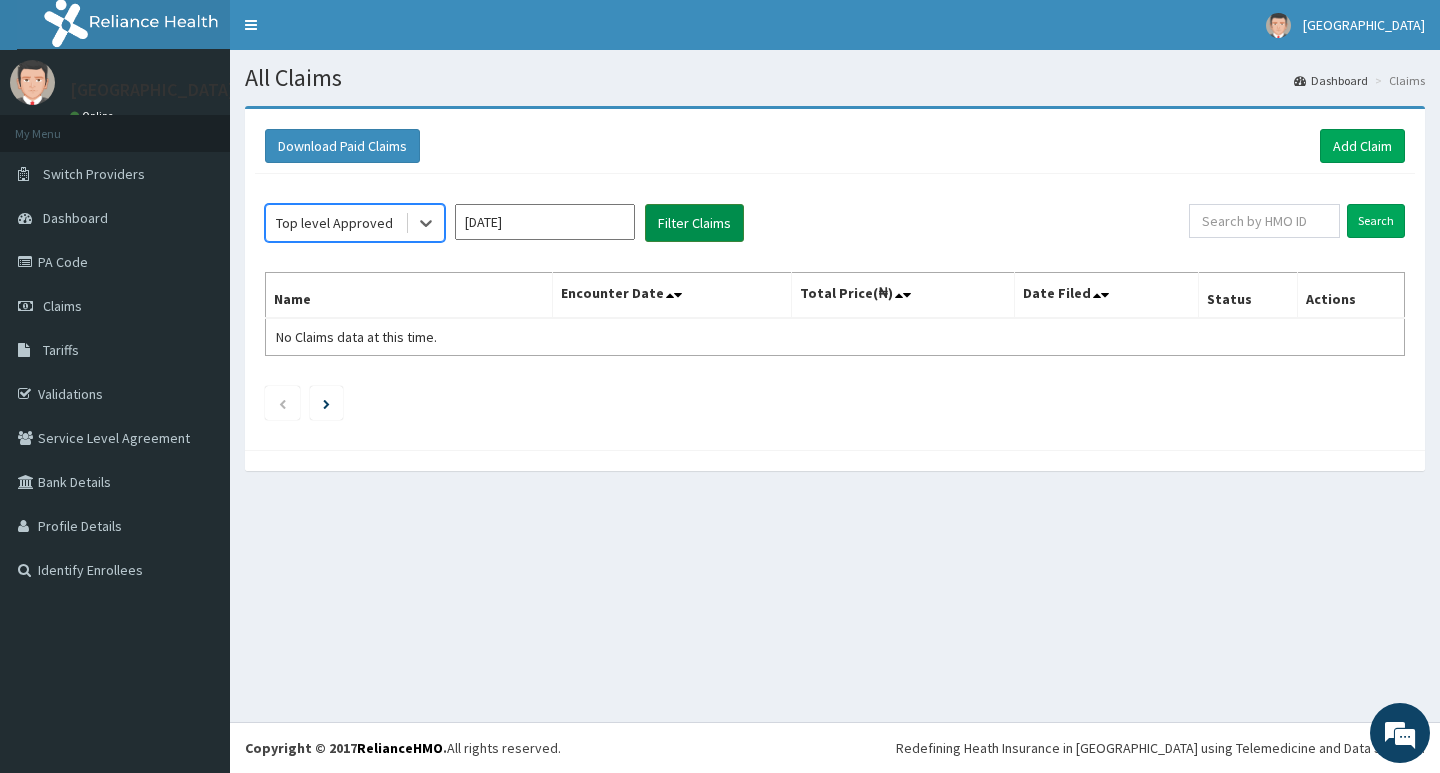 click on "Filter Claims" at bounding box center [694, 223] 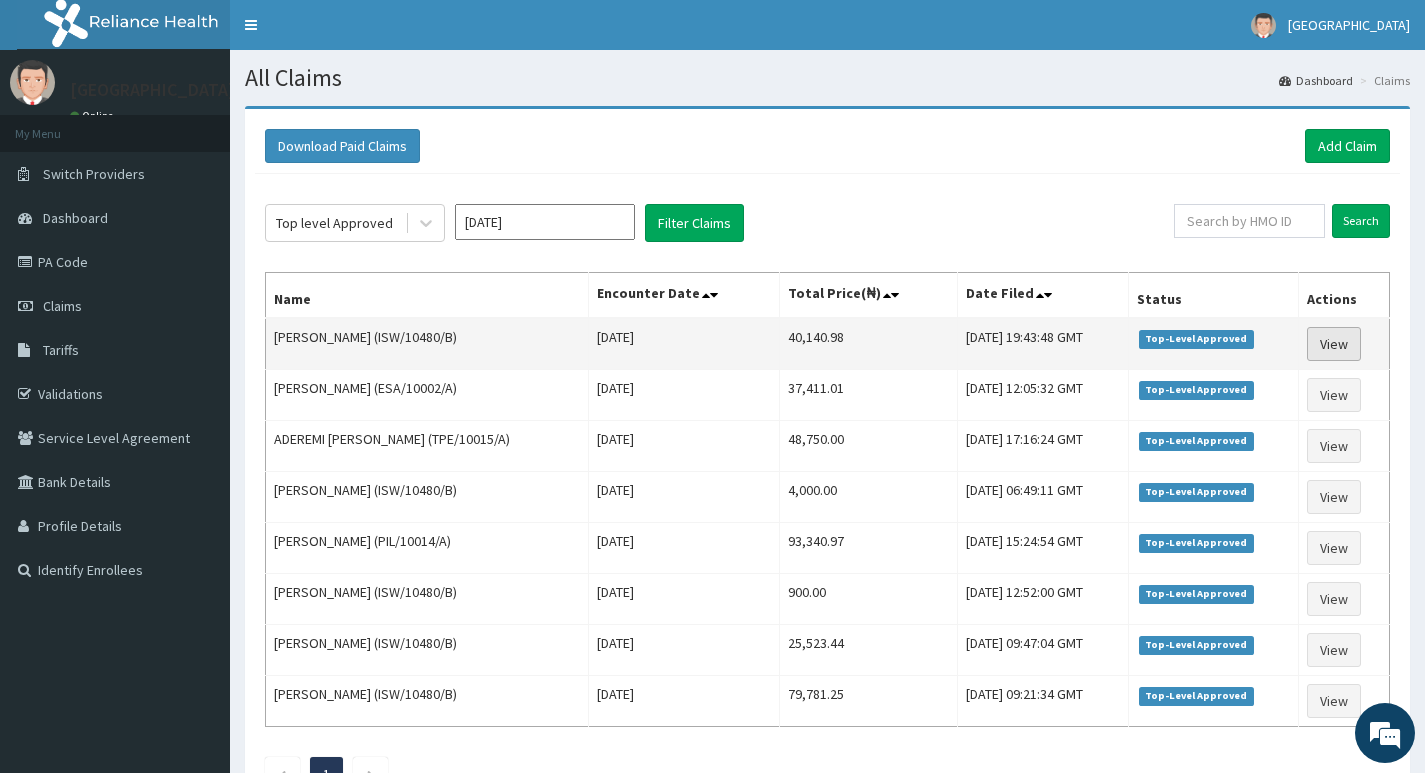 click on "View" at bounding box center (1334, 344) 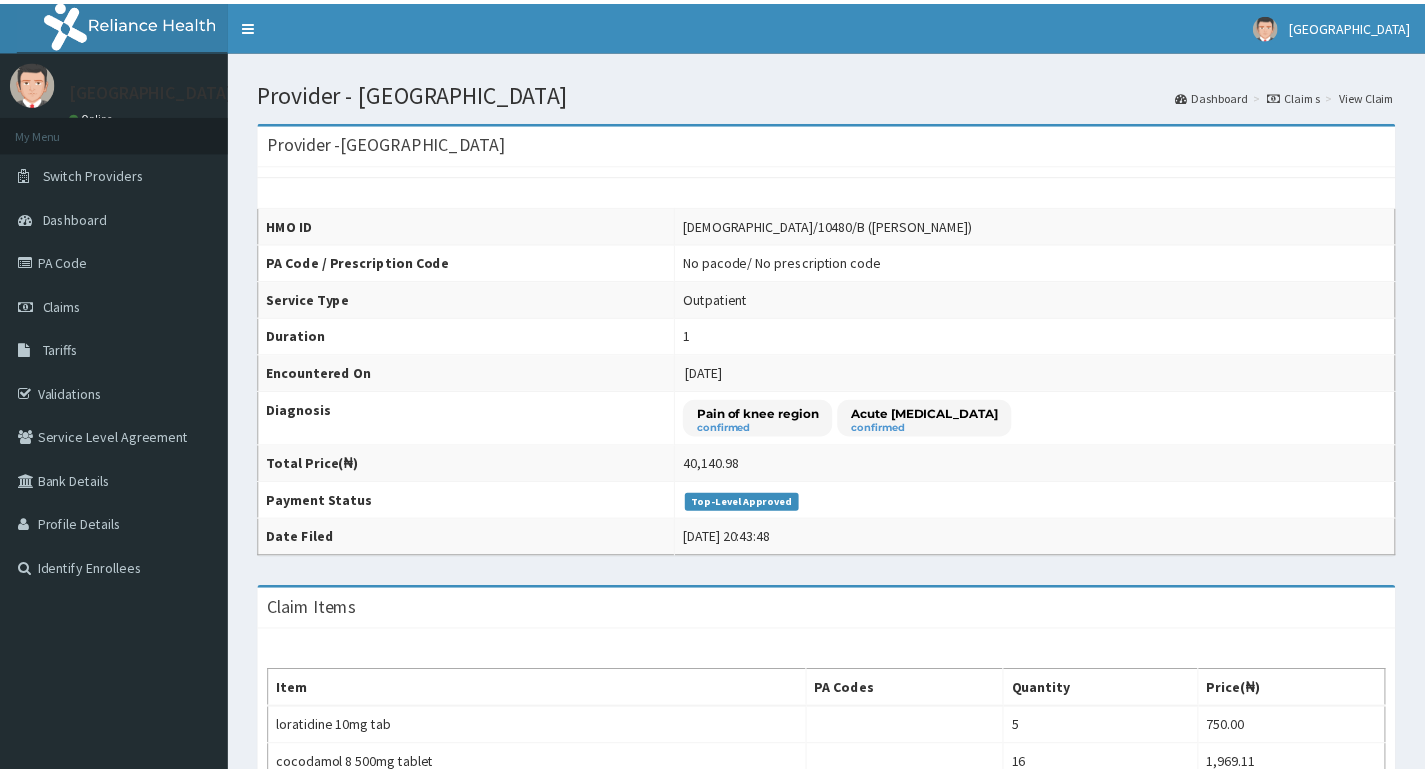 scroll, scrollTop: 0, scrollLeft: 0, axis: both 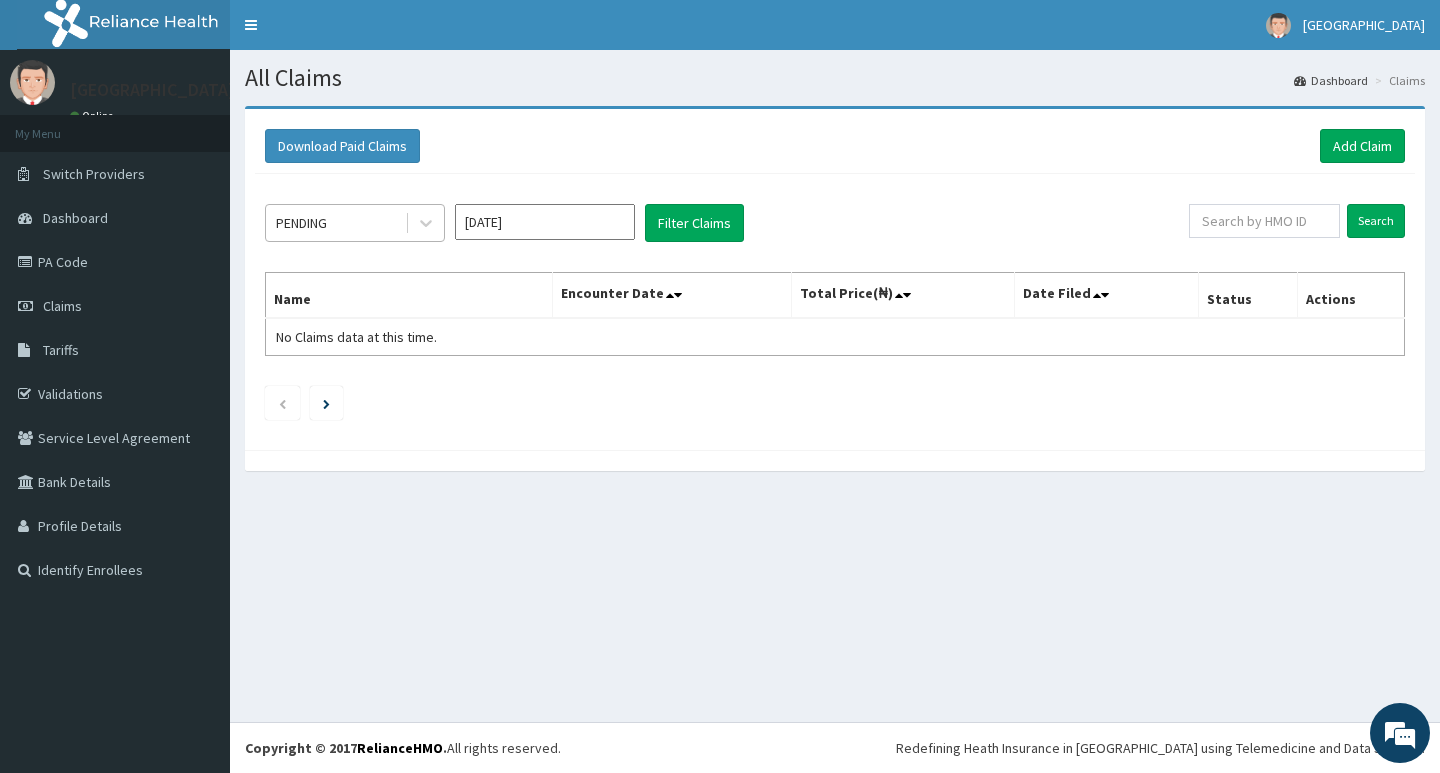 click on "PENDING" at bounding box center (335, 223) 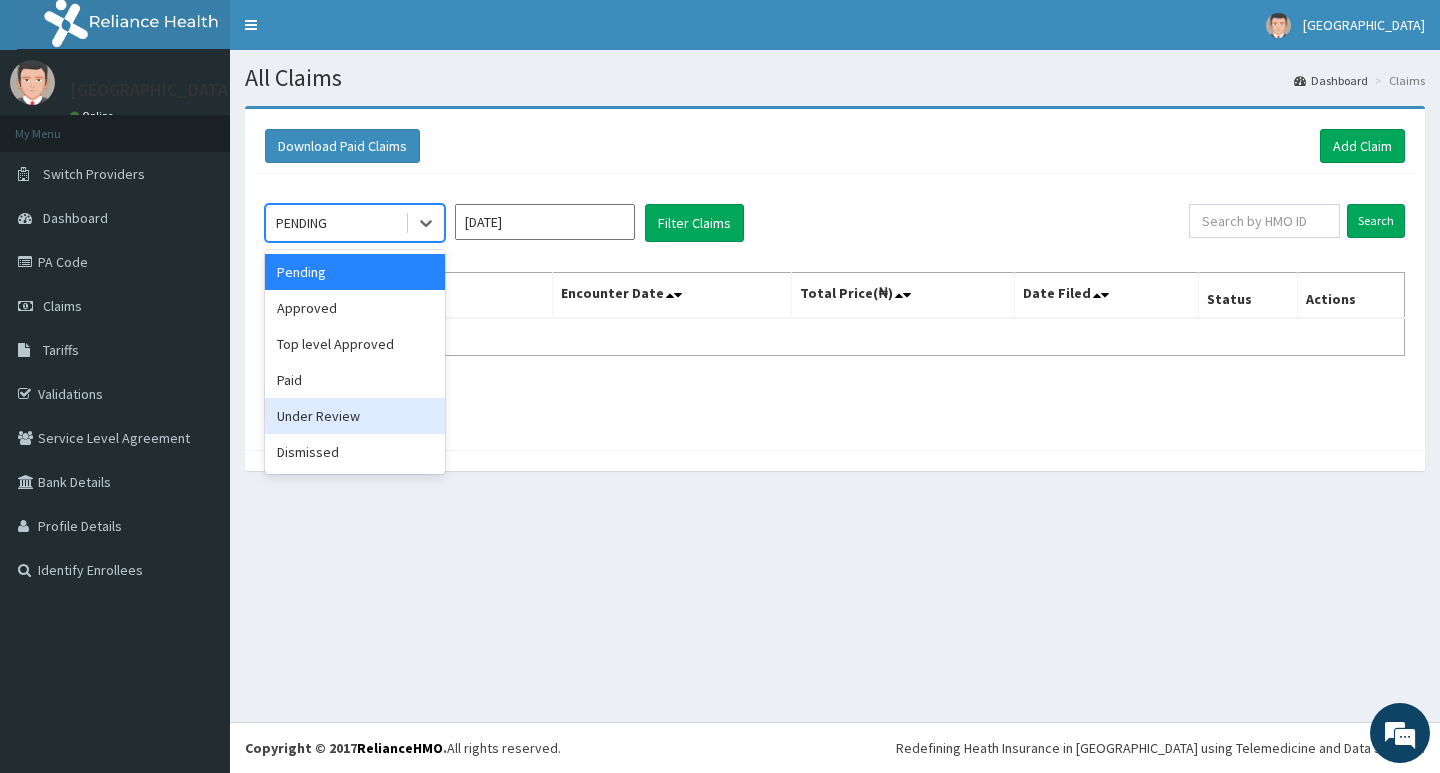 click on "Under Review" at bounding box center (355, 416) 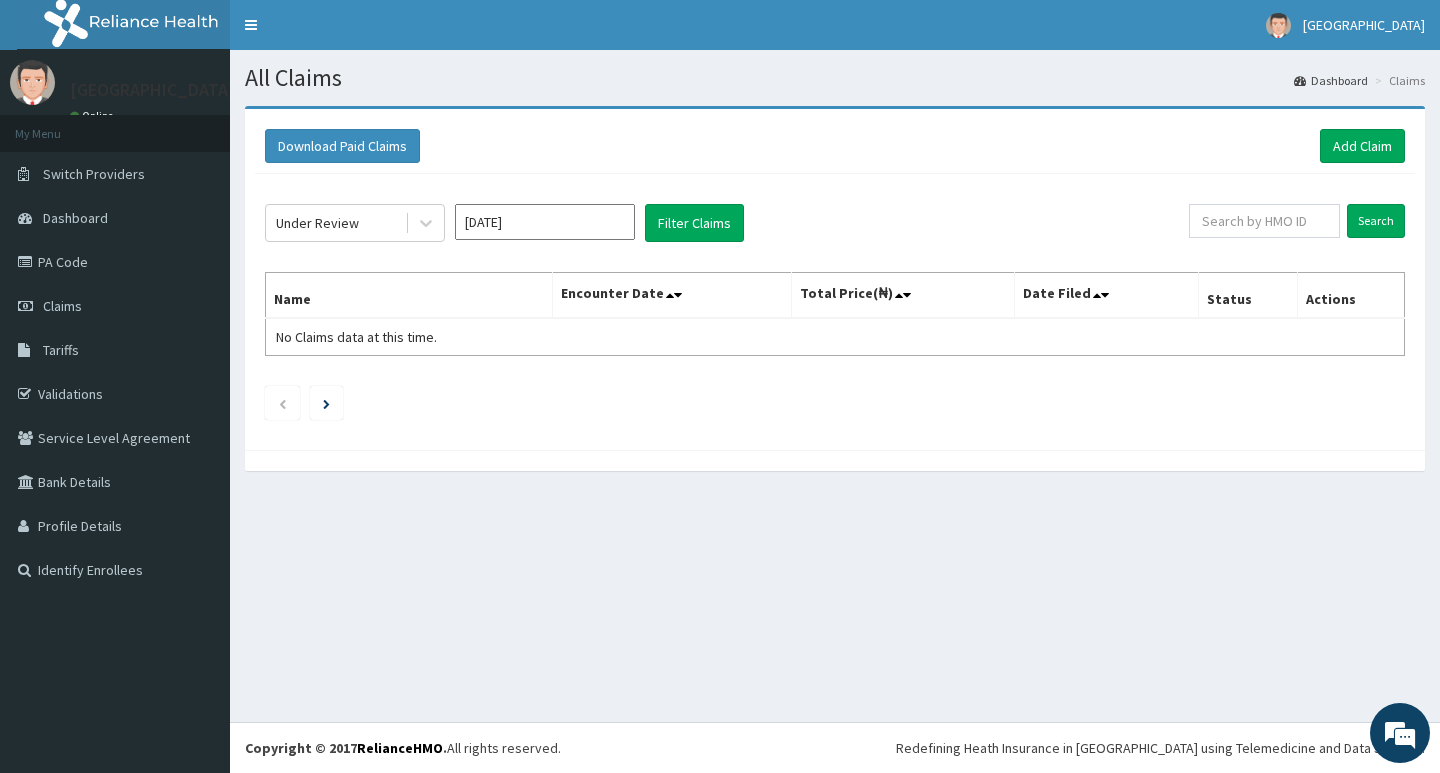 click on "Under Review Jul 2025 Filter Claims Search Name Encounter Date Total Price(₦) Date Filed Status Actions No Claims data at this time." 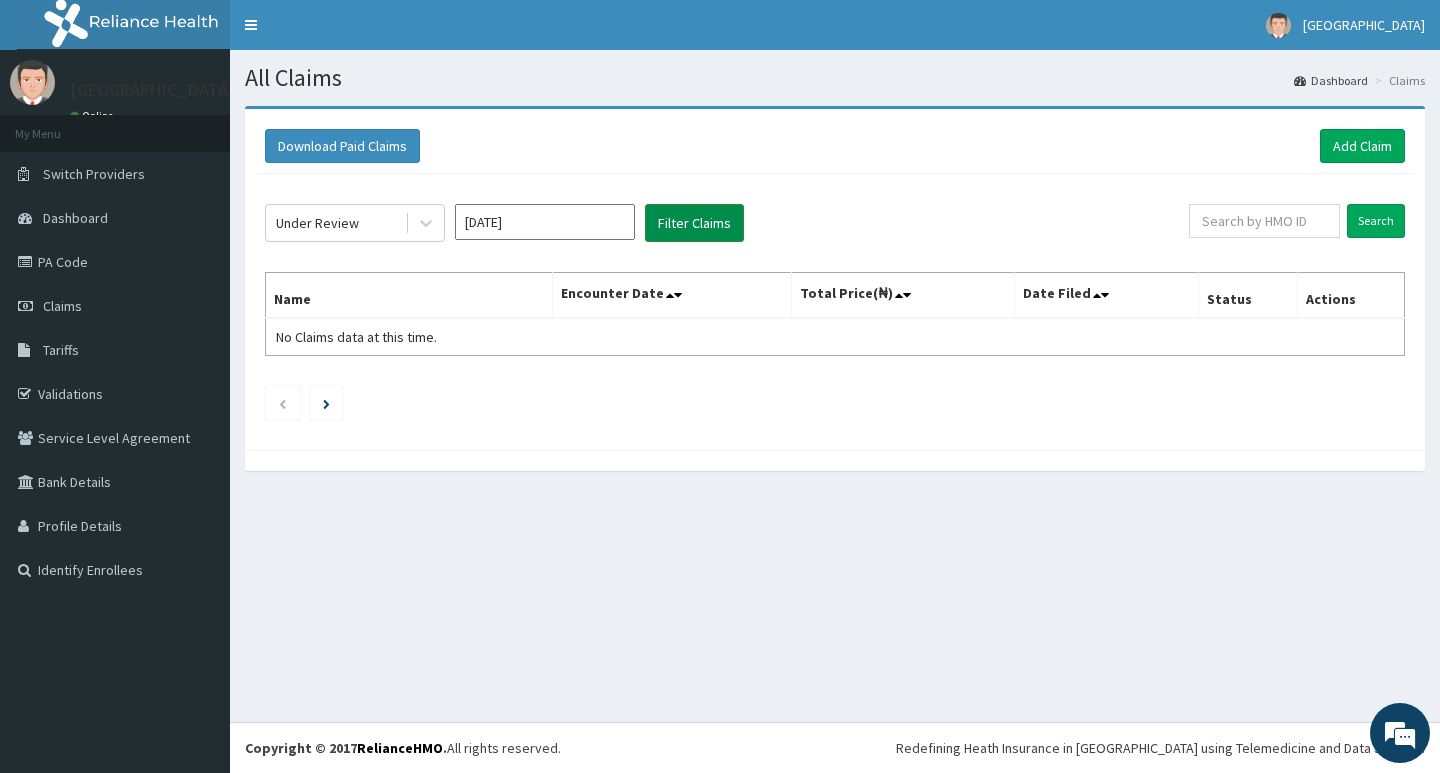 click on "Filter Claims" at bounding box center [694, 223] 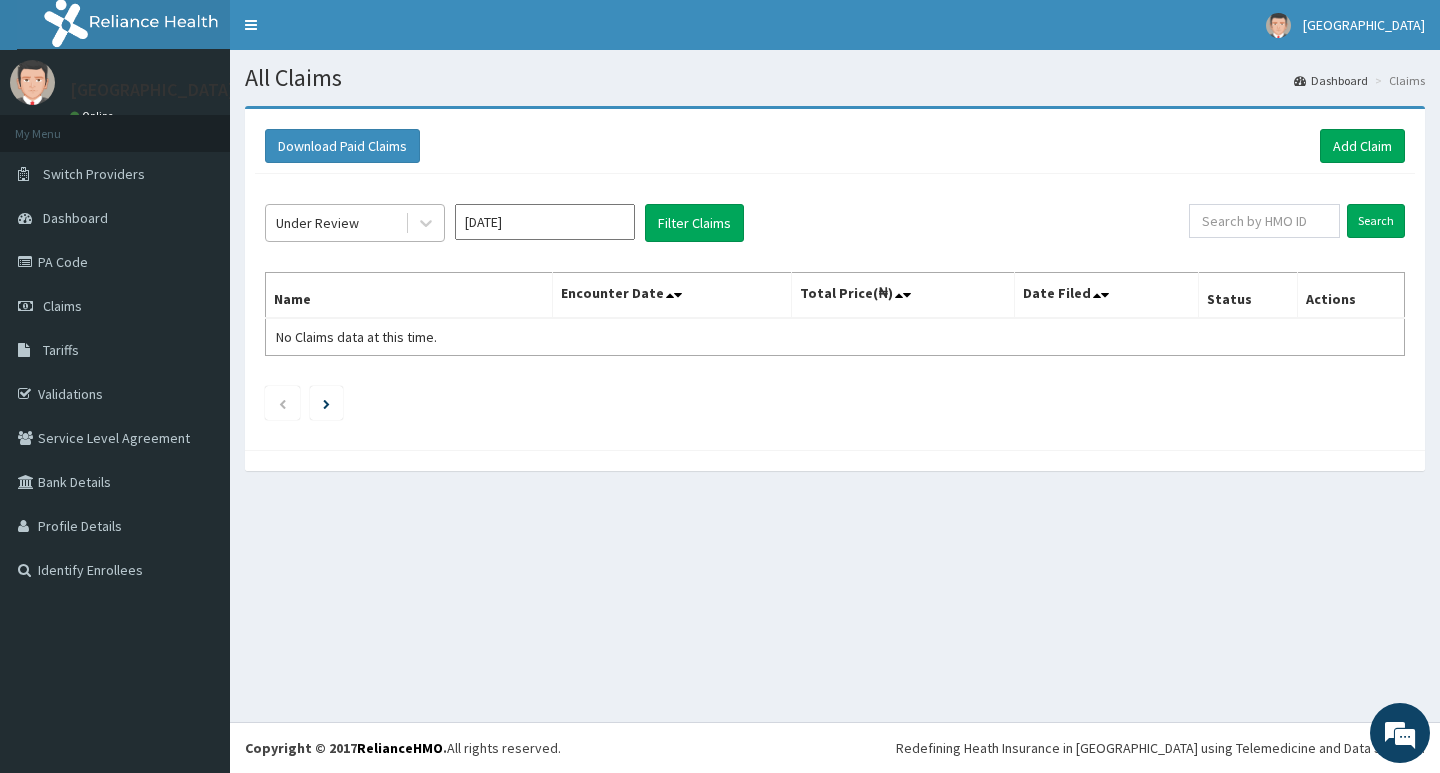 click on "Under Review" at bounding box center (317, 223) 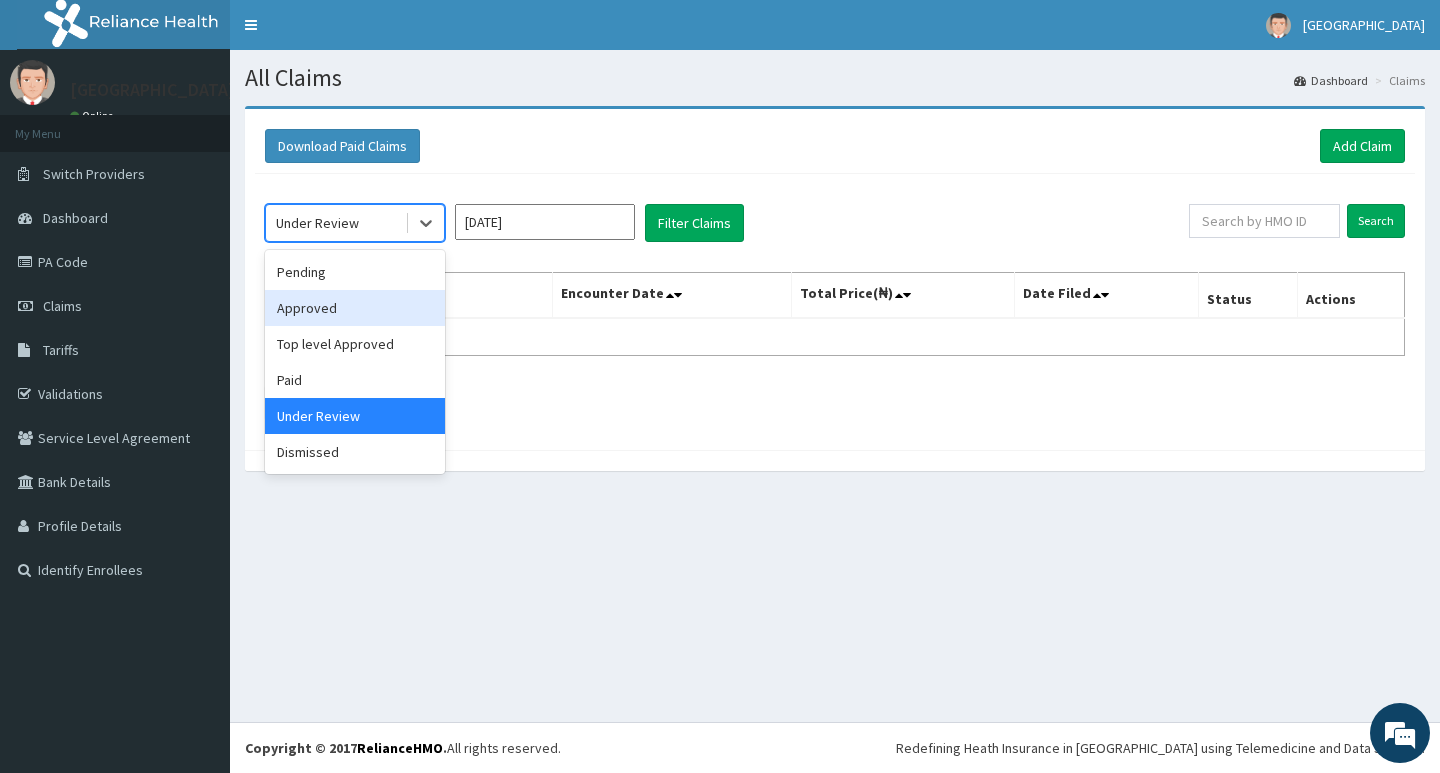 click on "Approved" at bounding box center [355, 308] 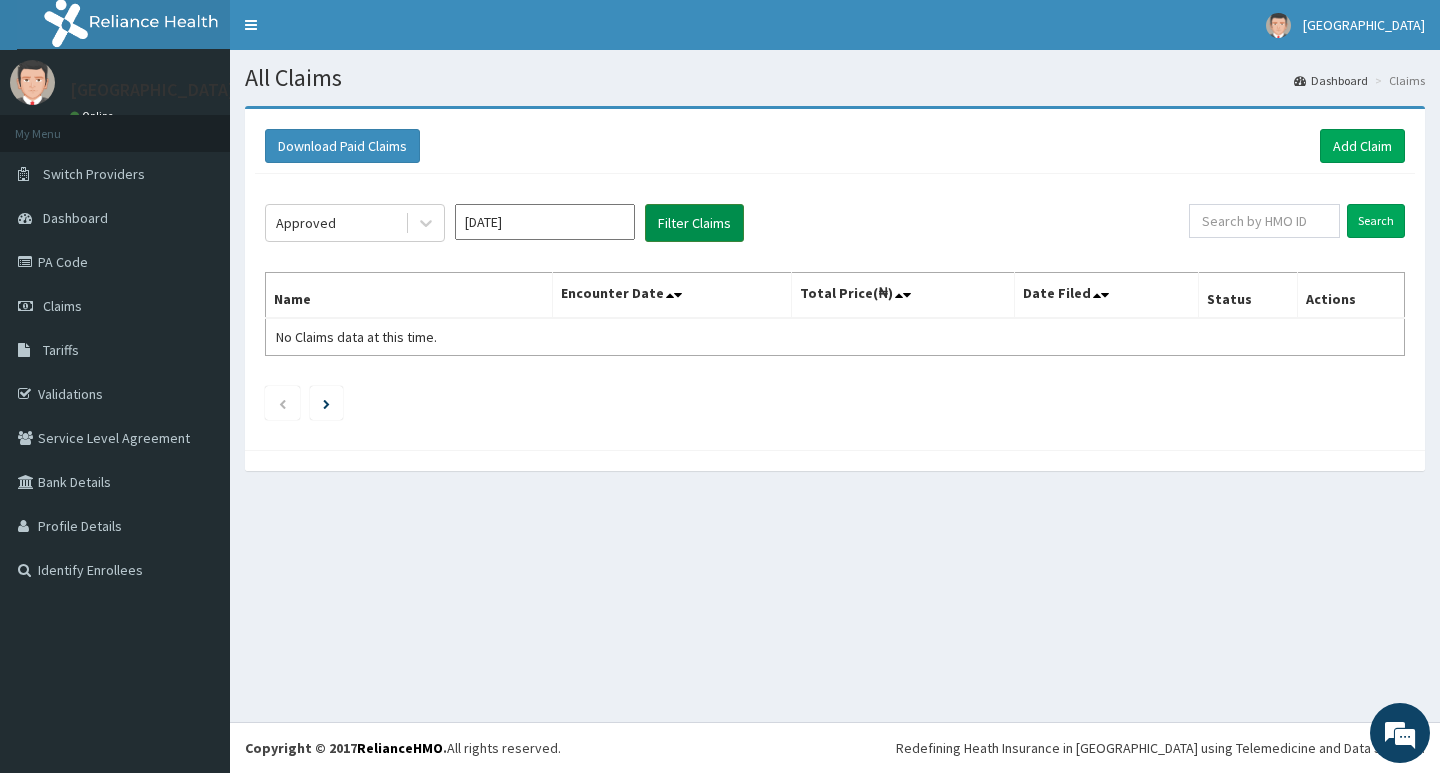 click on "Filter Claims" at bounding box center (694, 223) 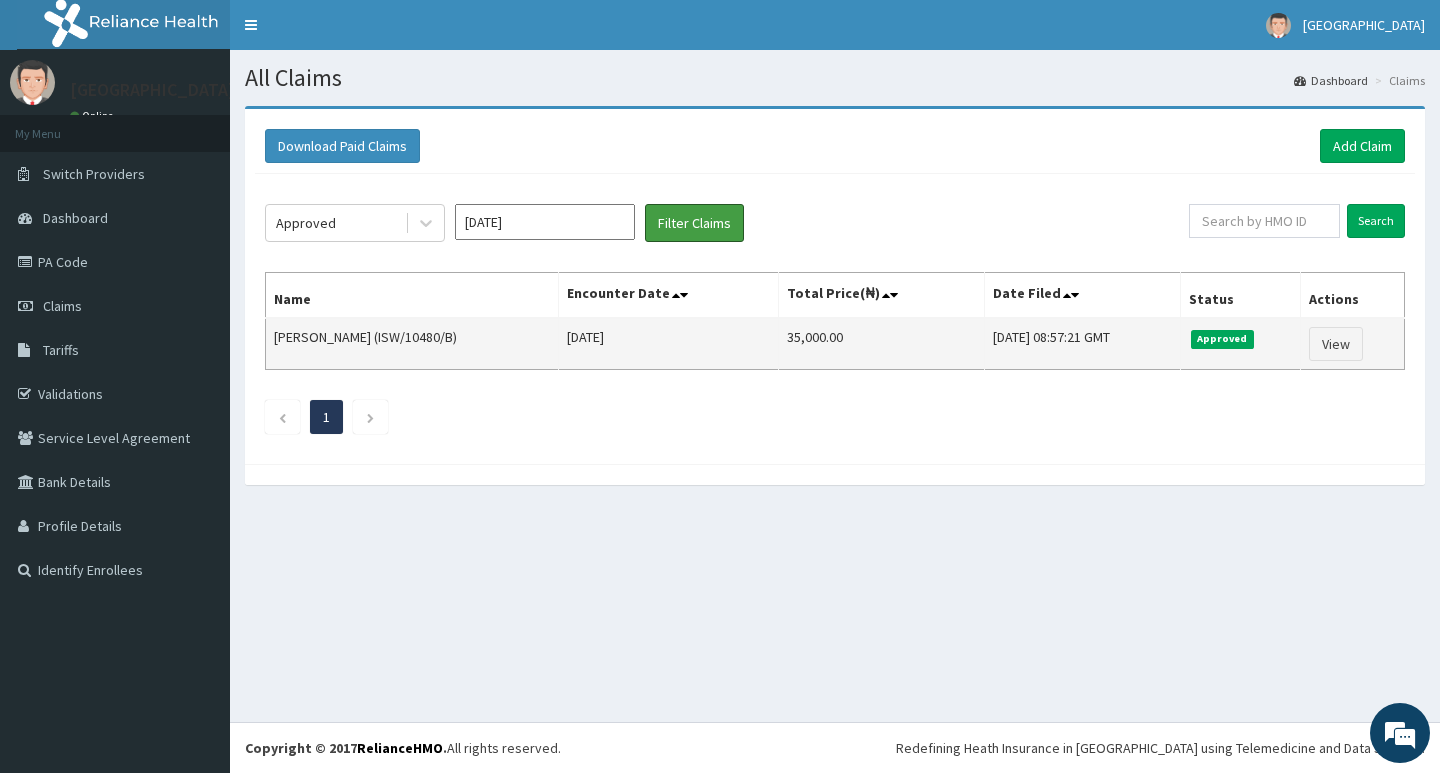 scroll, scrollTop: 0, scrollLeft: 0, axis: both 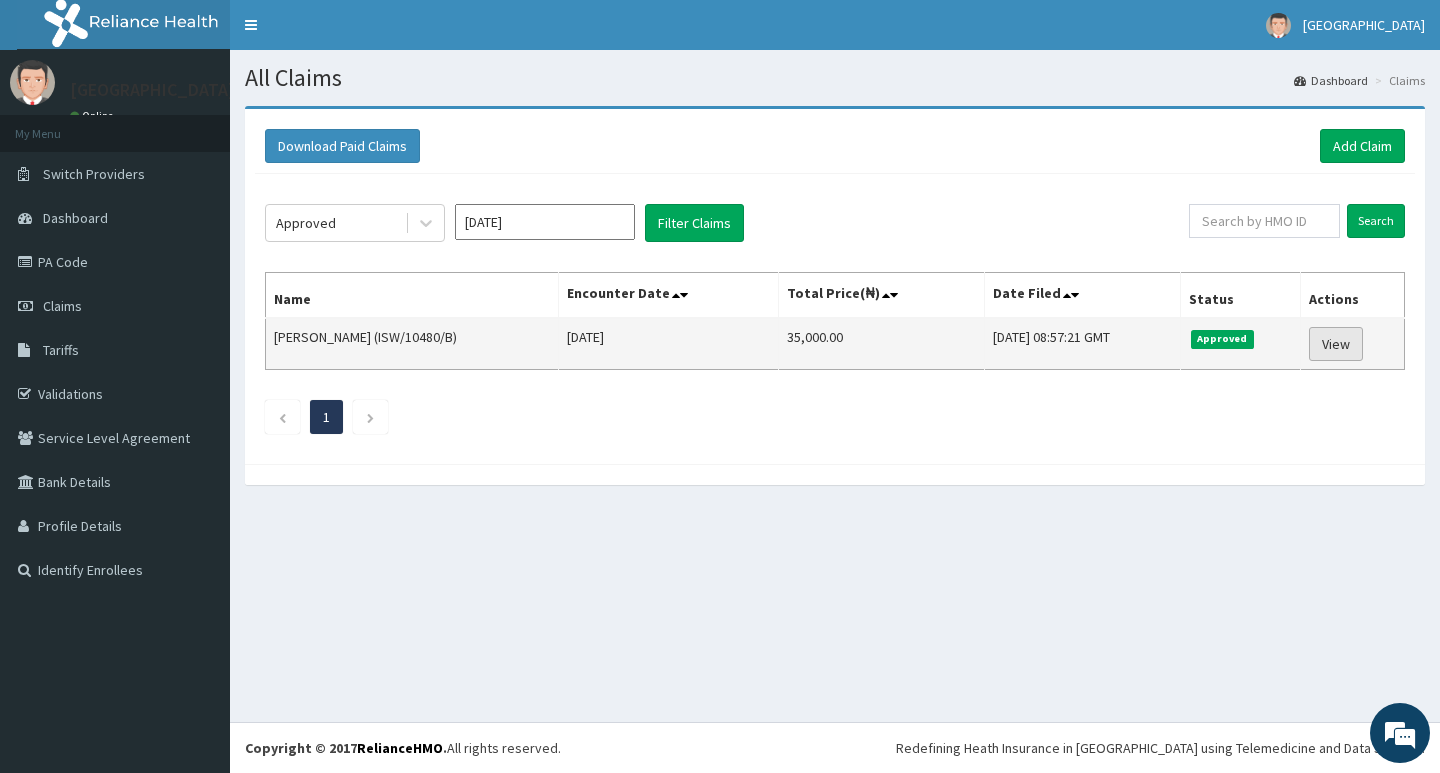 click on "View" at bounding box center (1336, 344) 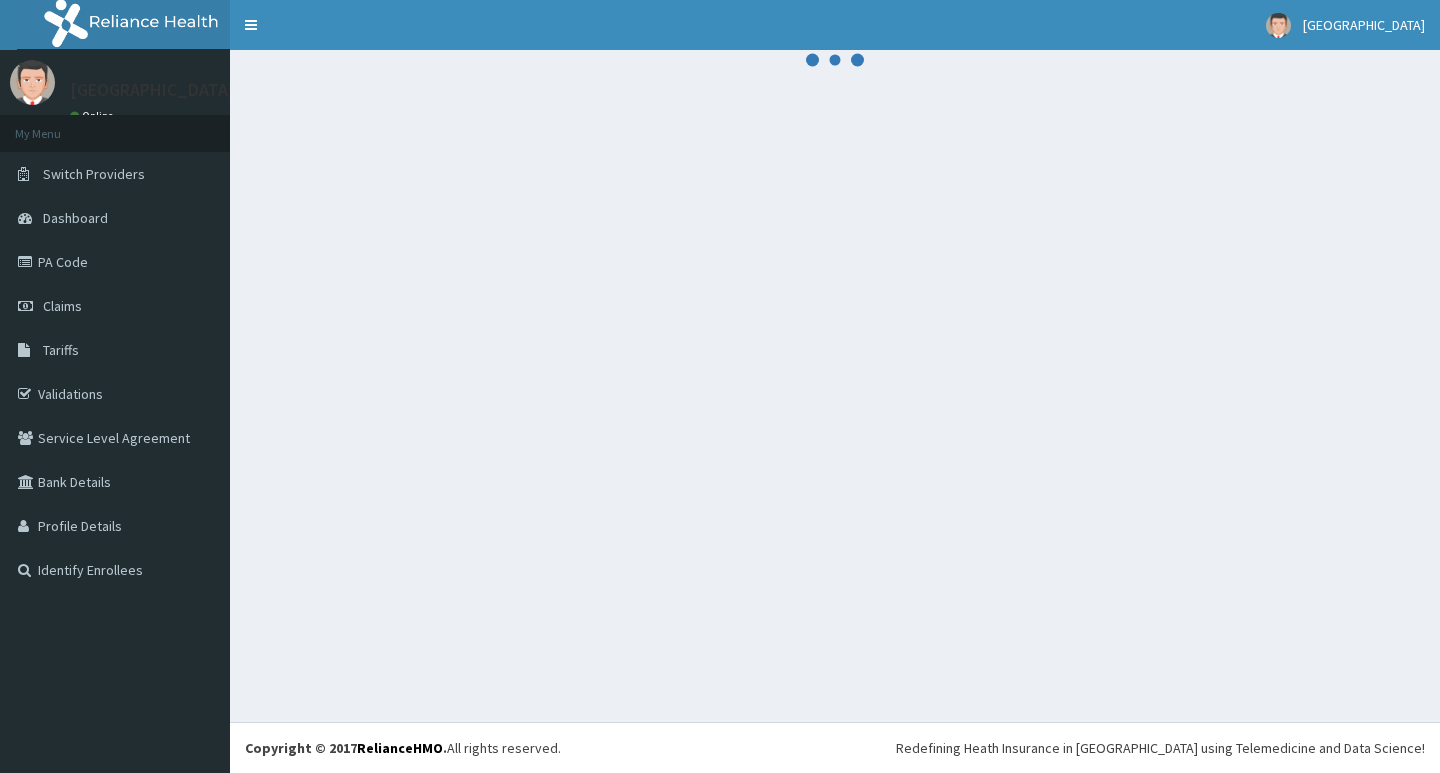 scroll, scrollTop: 0, scrollLeft: 0, axis: both 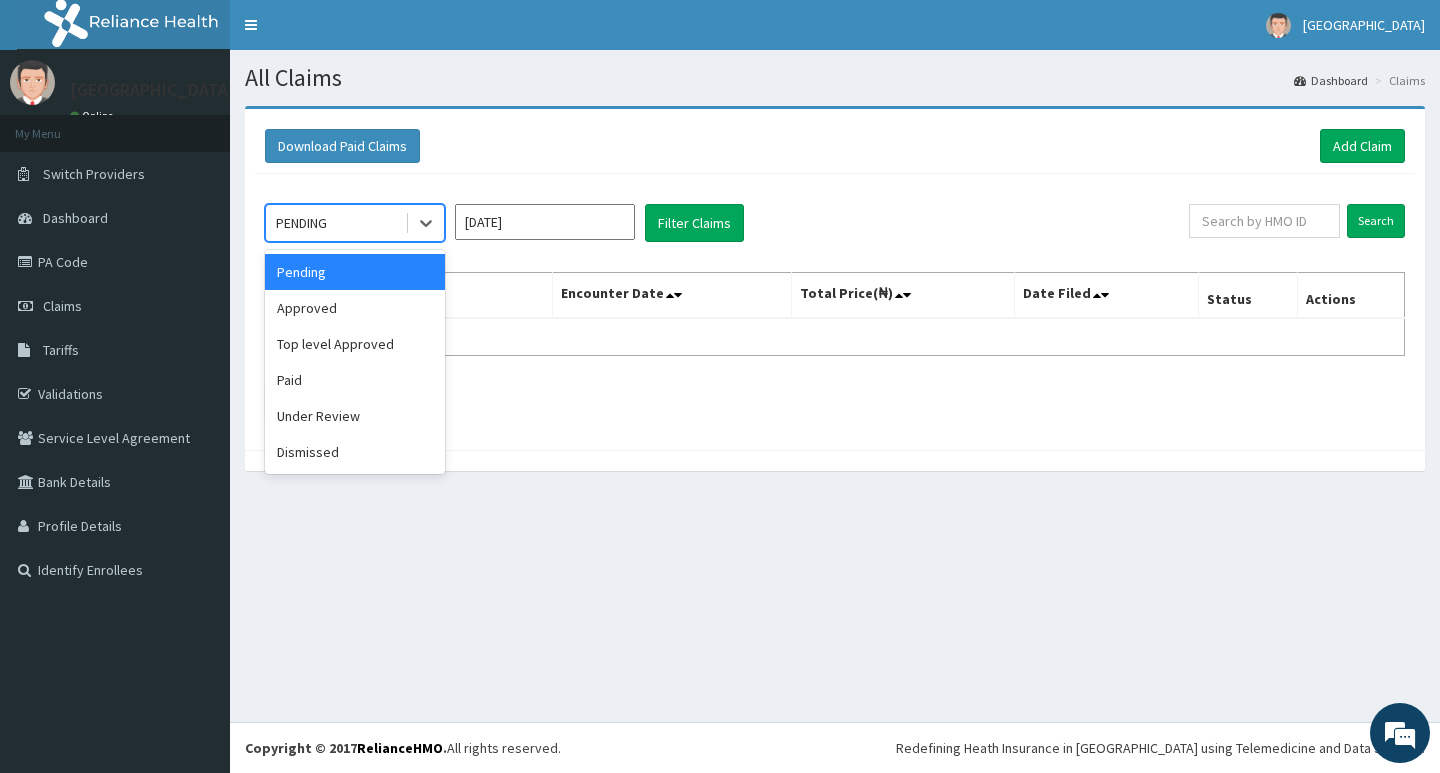 click on "PENDING" at bounding box center (335, 223) 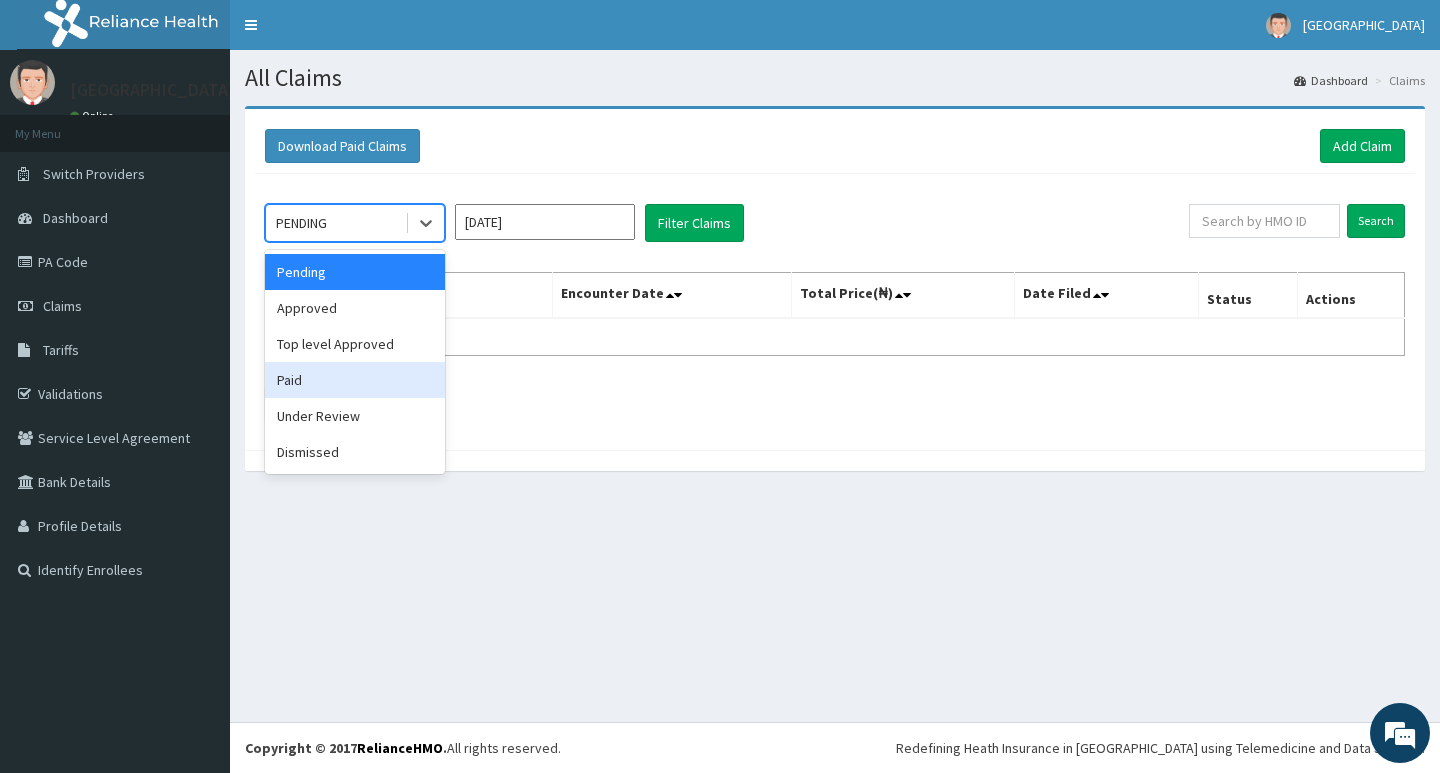 click on "Paid" at bounding box center [355, 380] 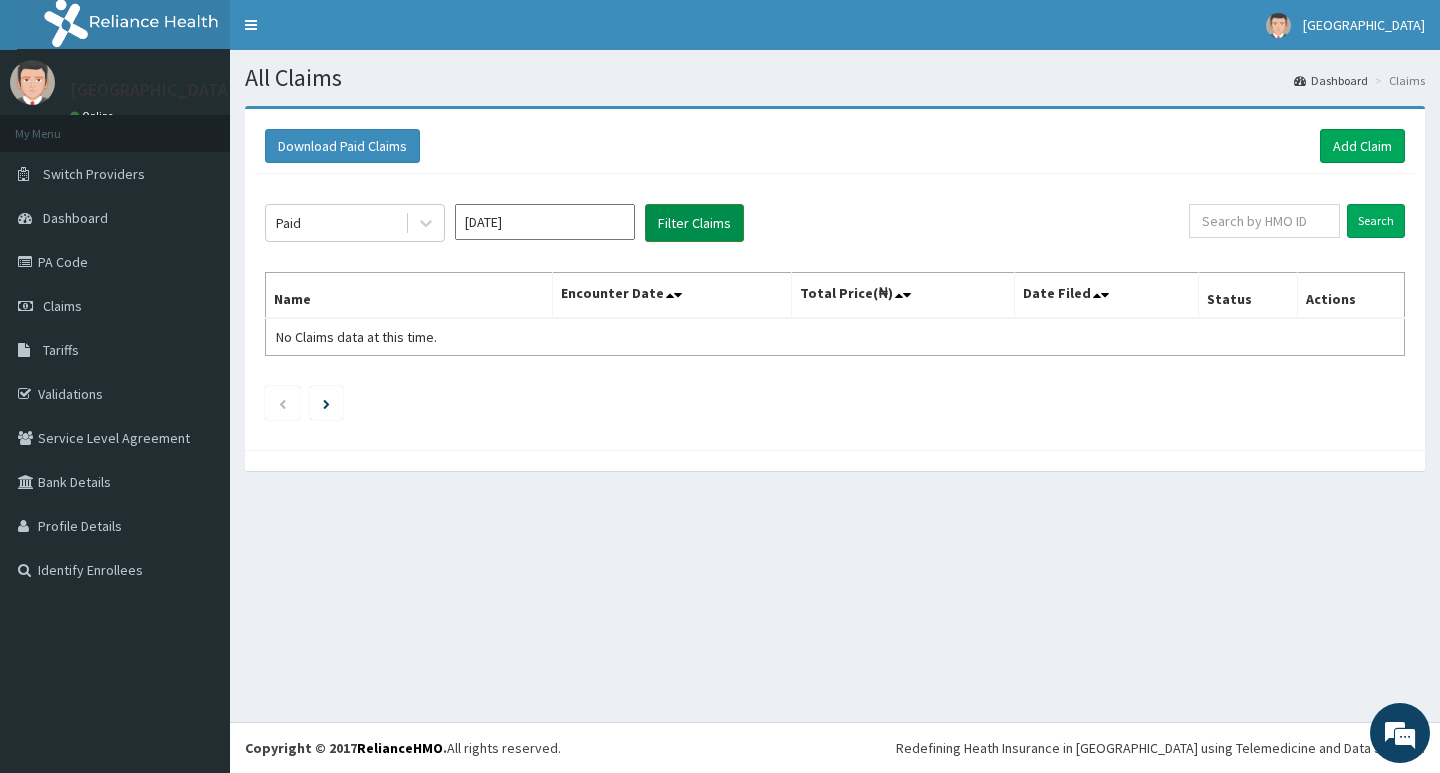 click on "Filter Claims" at bounding box center (694, 223) 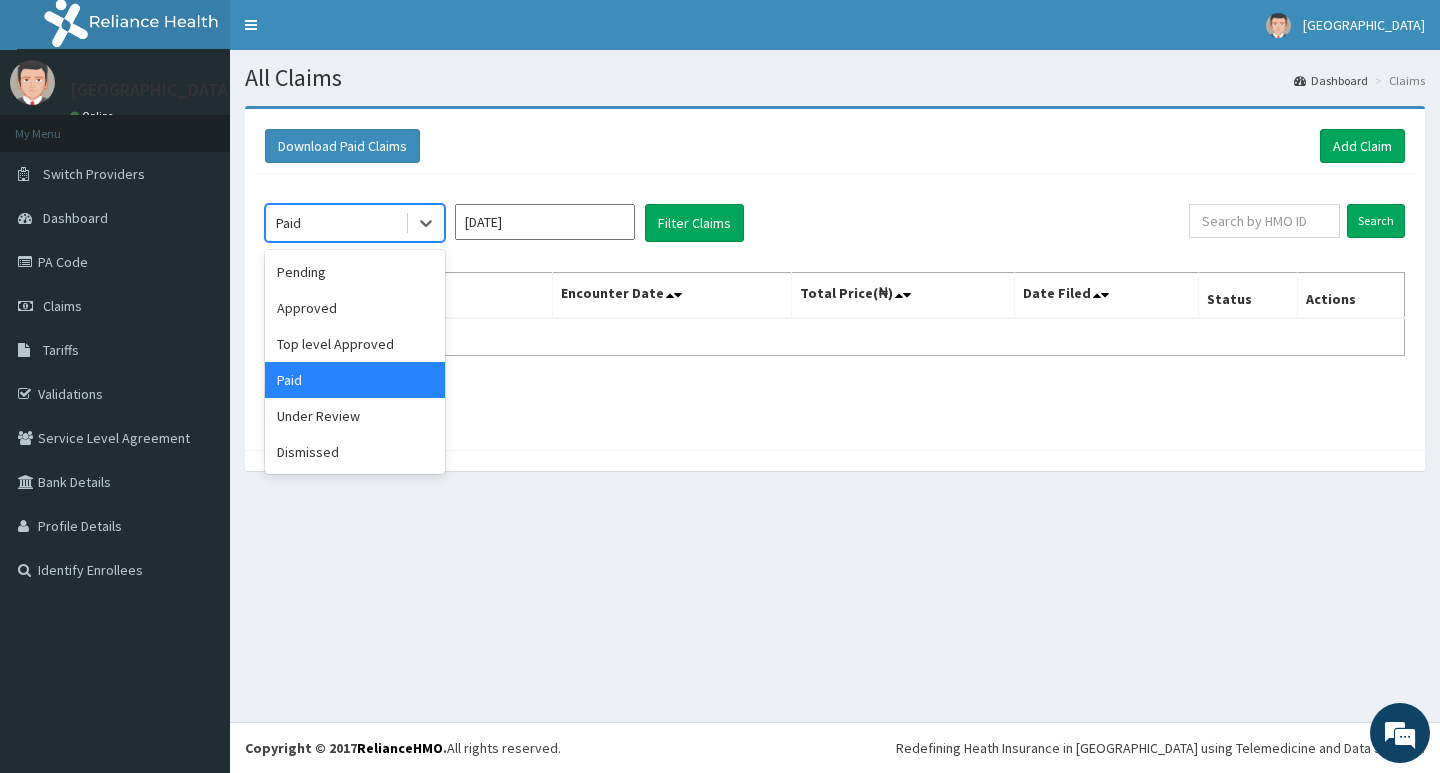 click on "Paid" at bounding box center [335, 223] 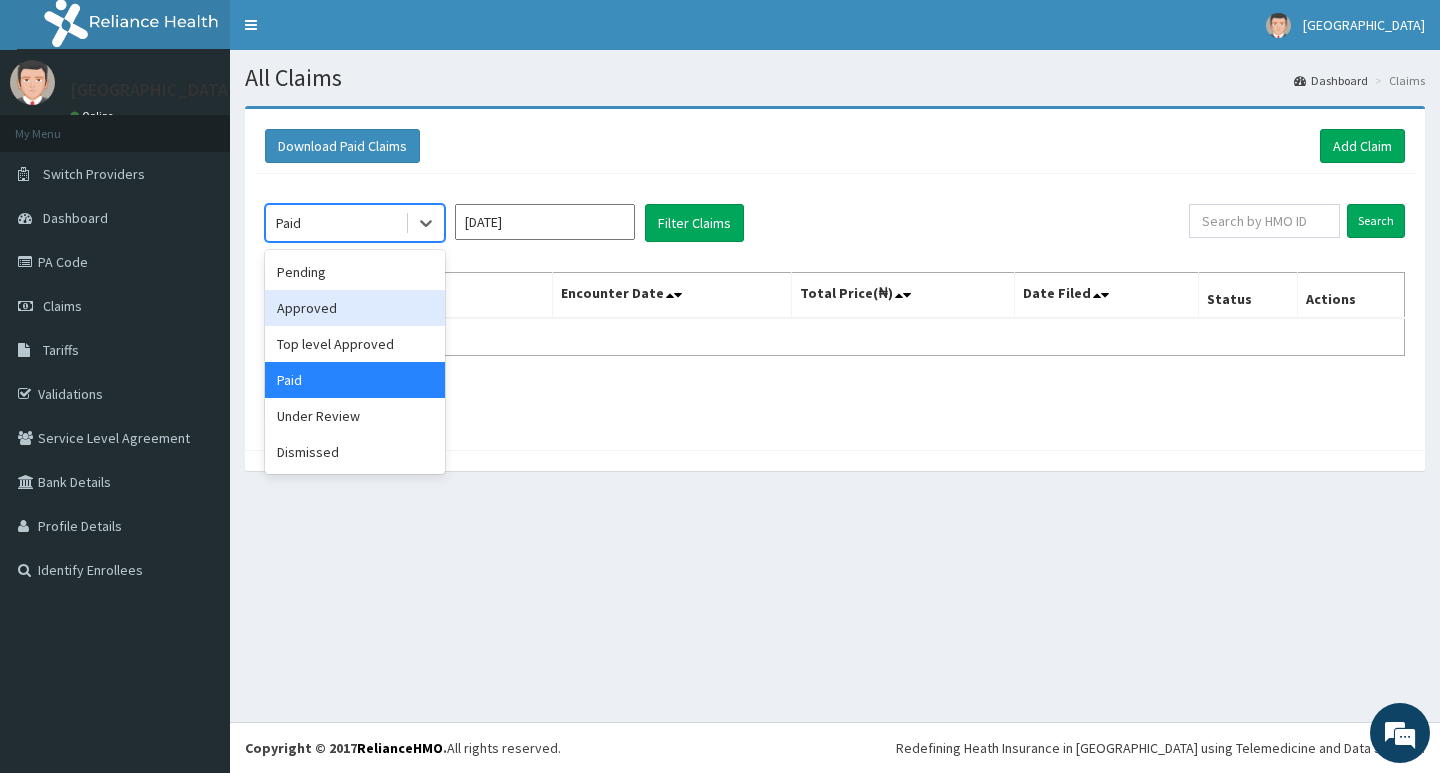 click on "Approved" at bounding box center (355, 308) 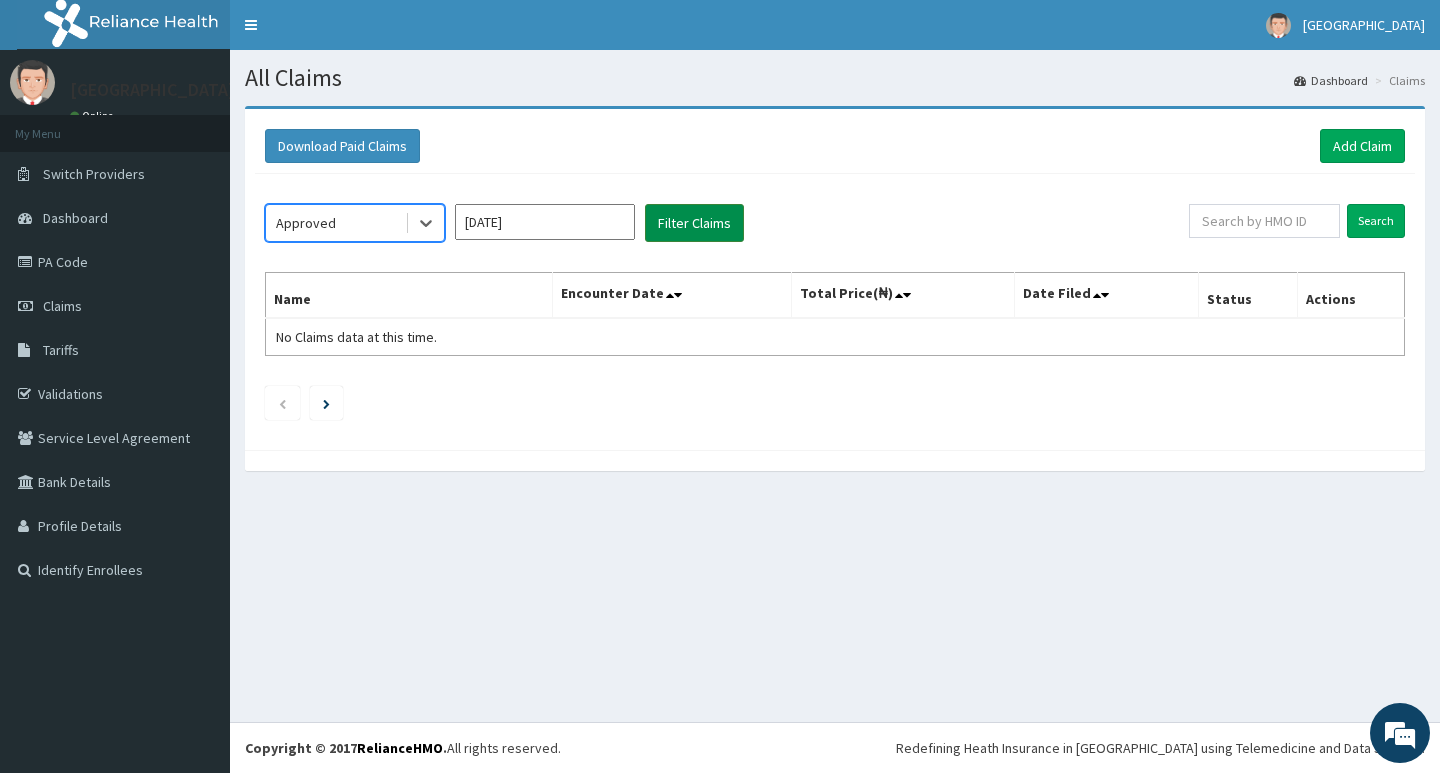 click on "Filter Claims" at bounding box center [694, 223] 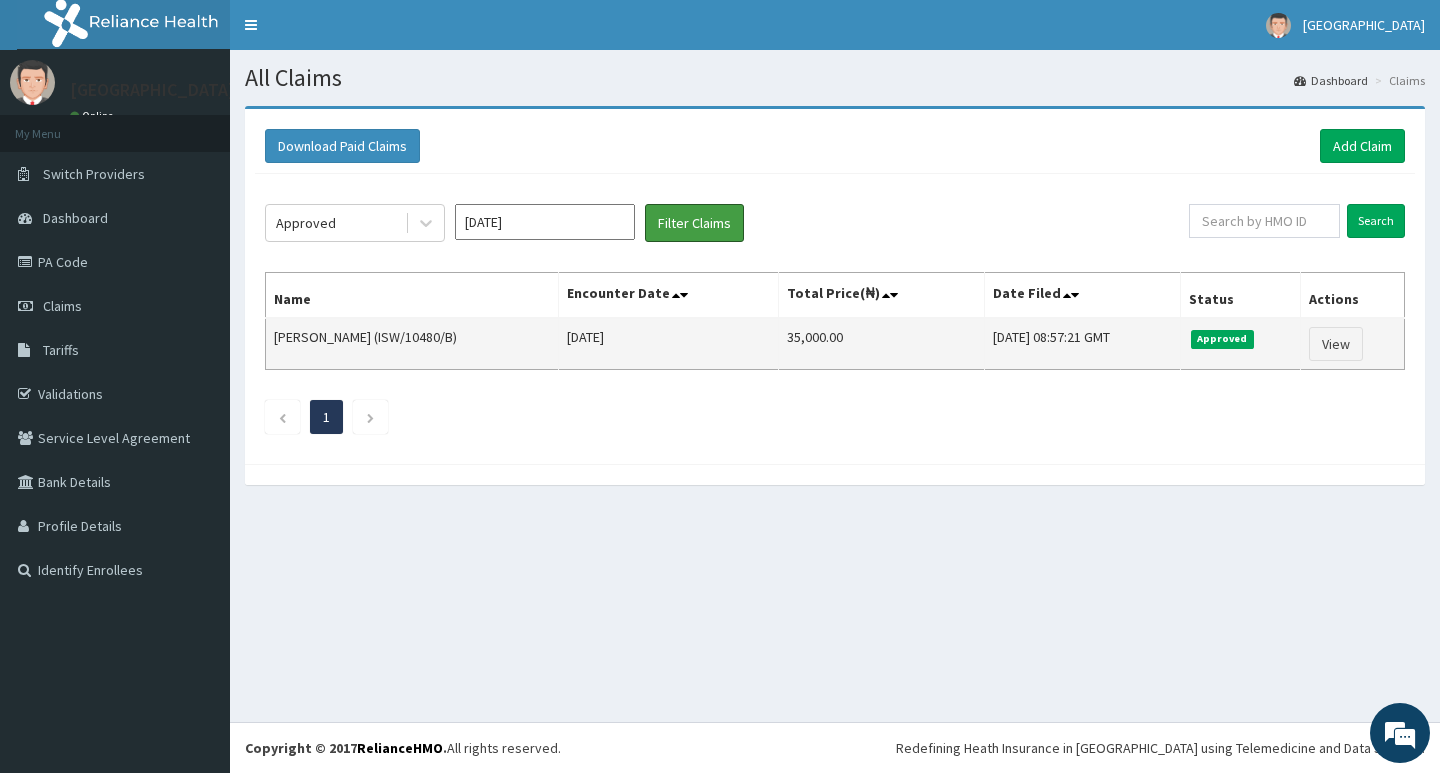 scroll, scrollTop: 0, scrollLeft: 0, axis: both 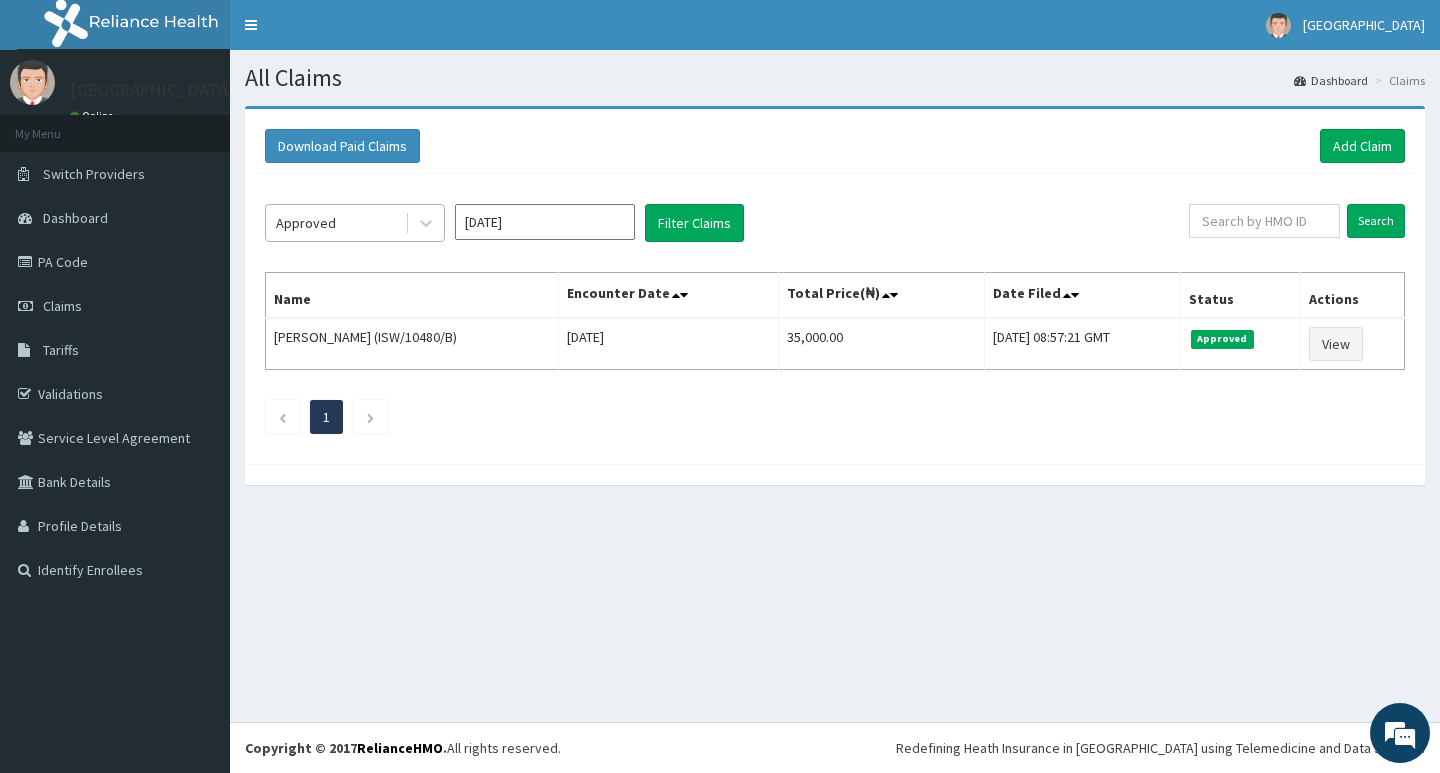 click on "Approved" at bounding box center (335, 223) 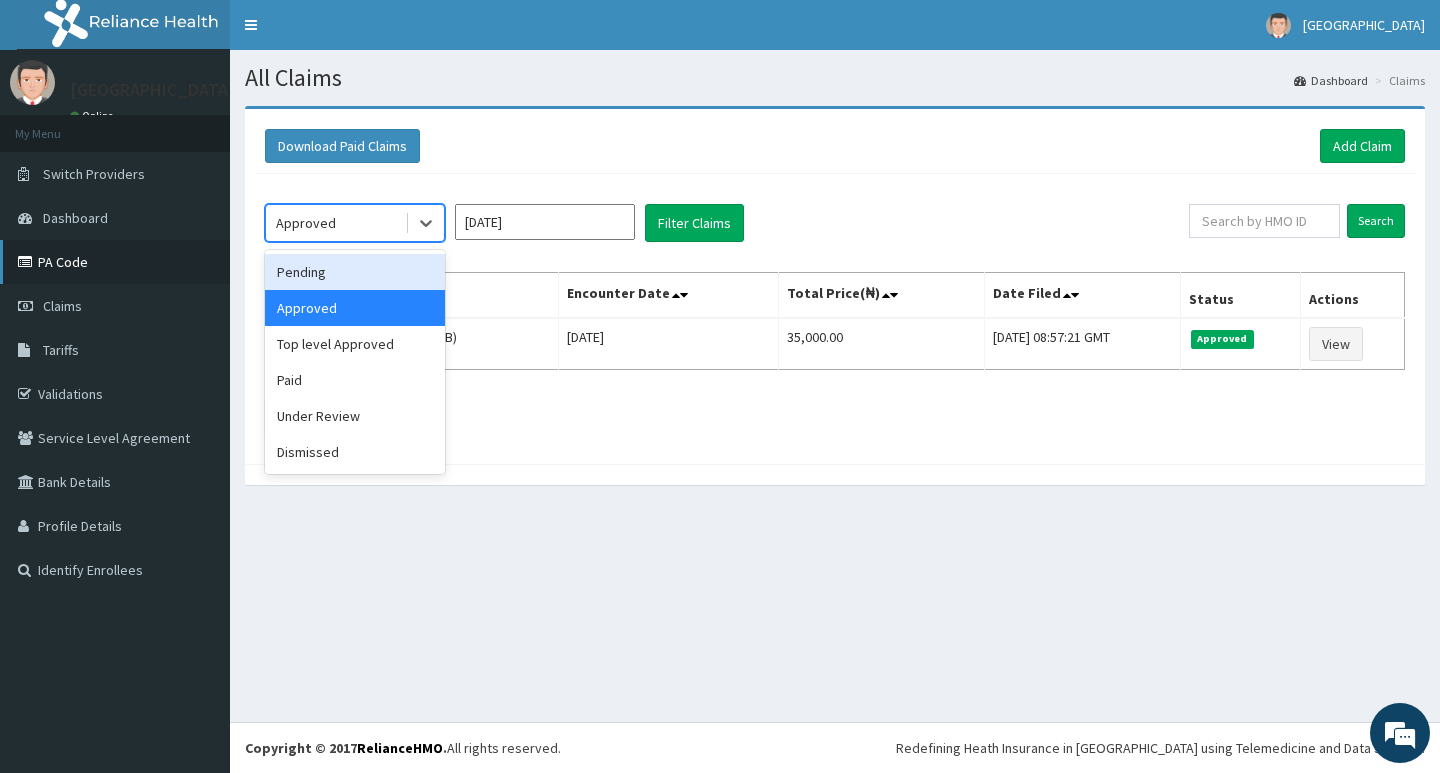 click on "PA Code" at bounding box center [115, 262] 